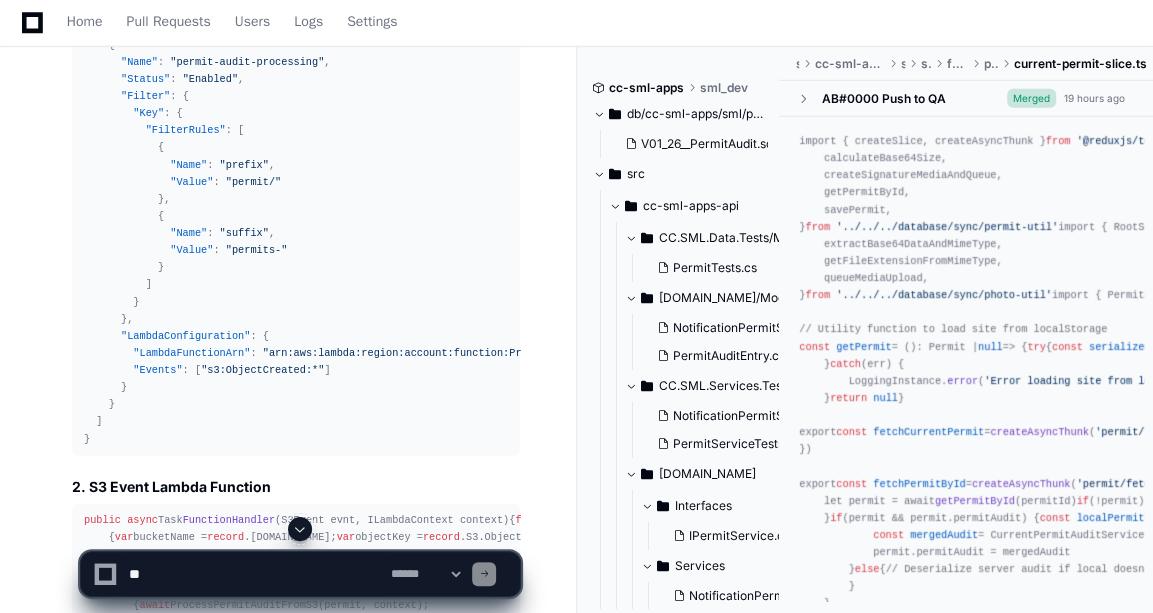 scroll, scrollTop: 7408, scrollLeft: 0, axis: vertical 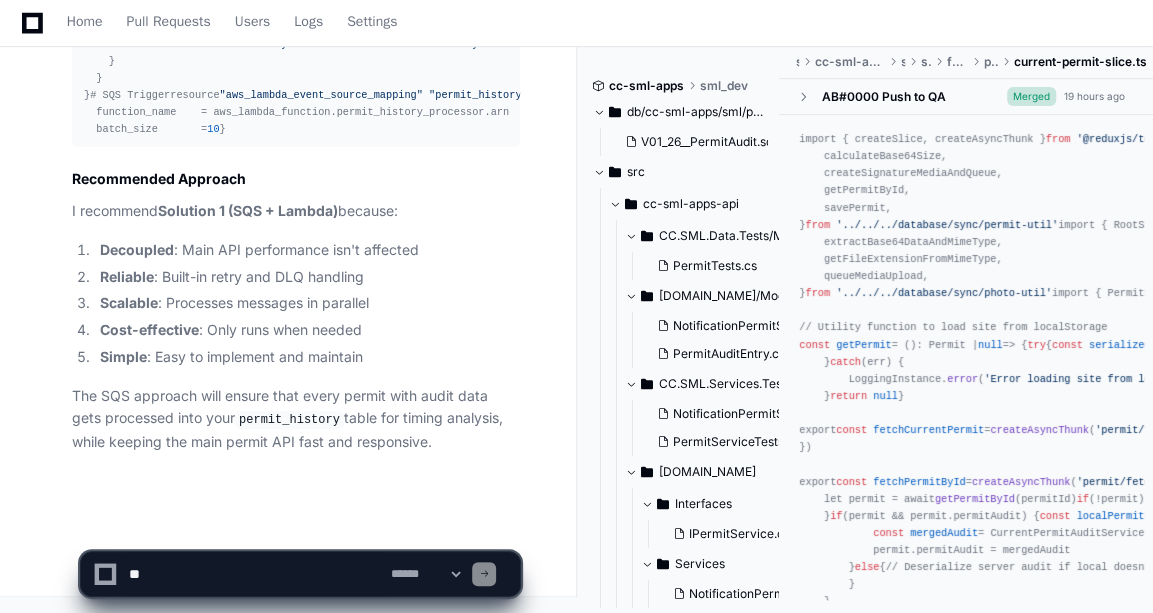 click 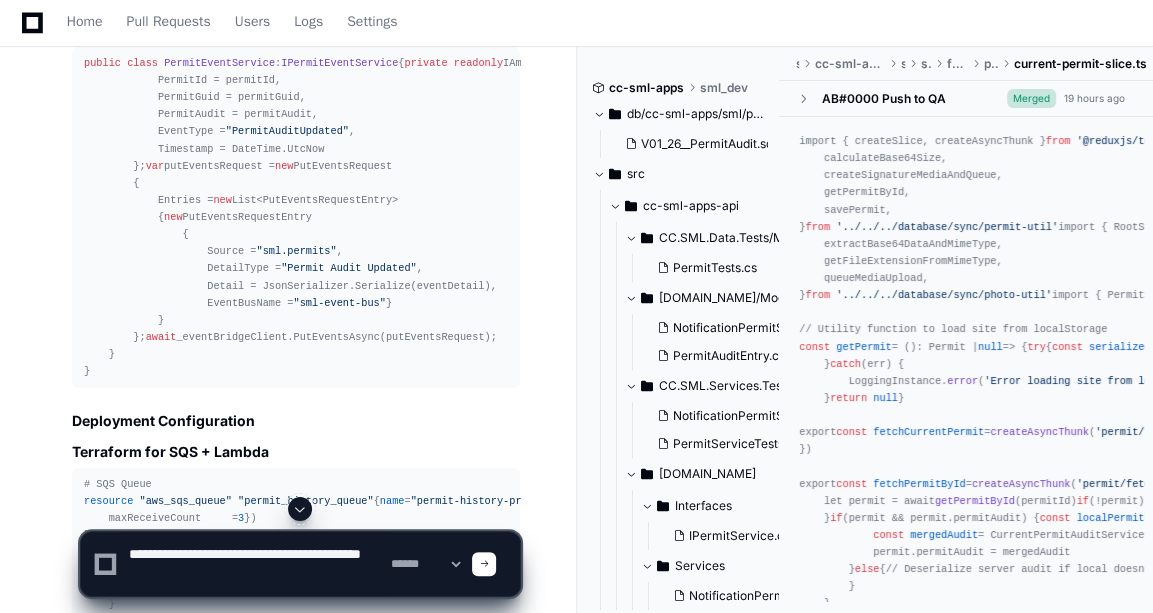 scroll, scrollTop: 8179, scrollLeft: 0, axis: vertical 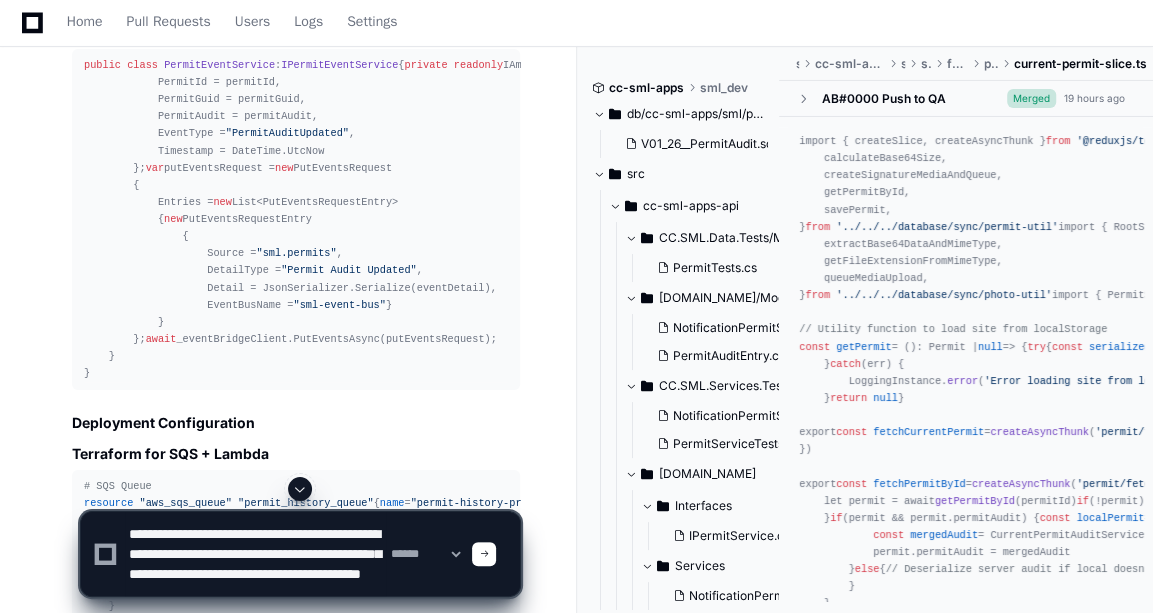 type on "**********" 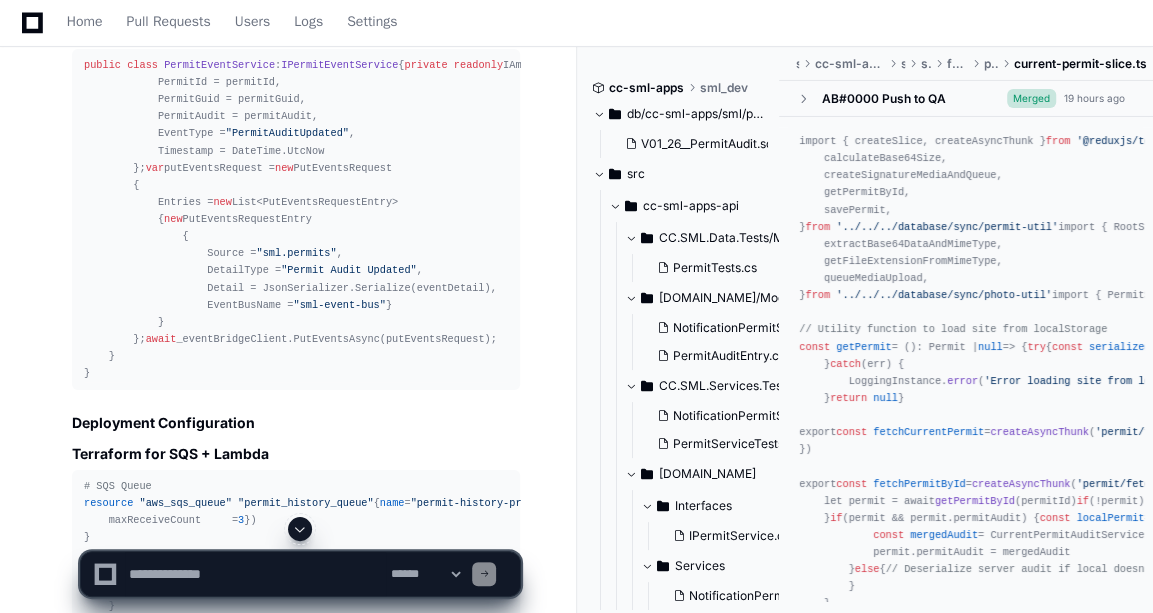 scroll, scrollTop: 0, scrollLeft: 0, axis: both 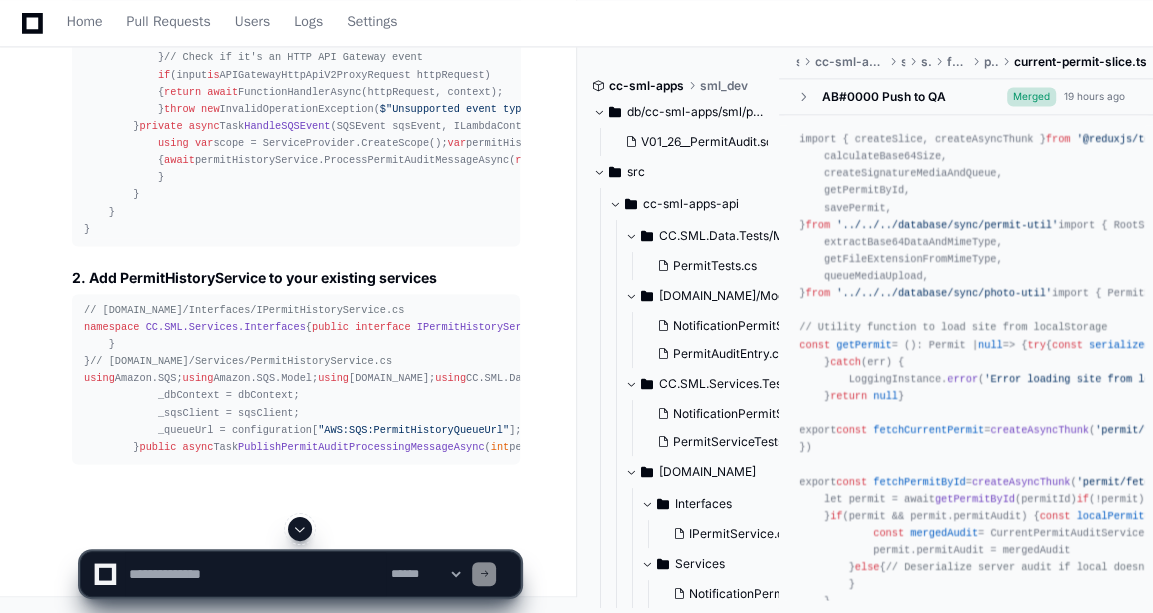 click 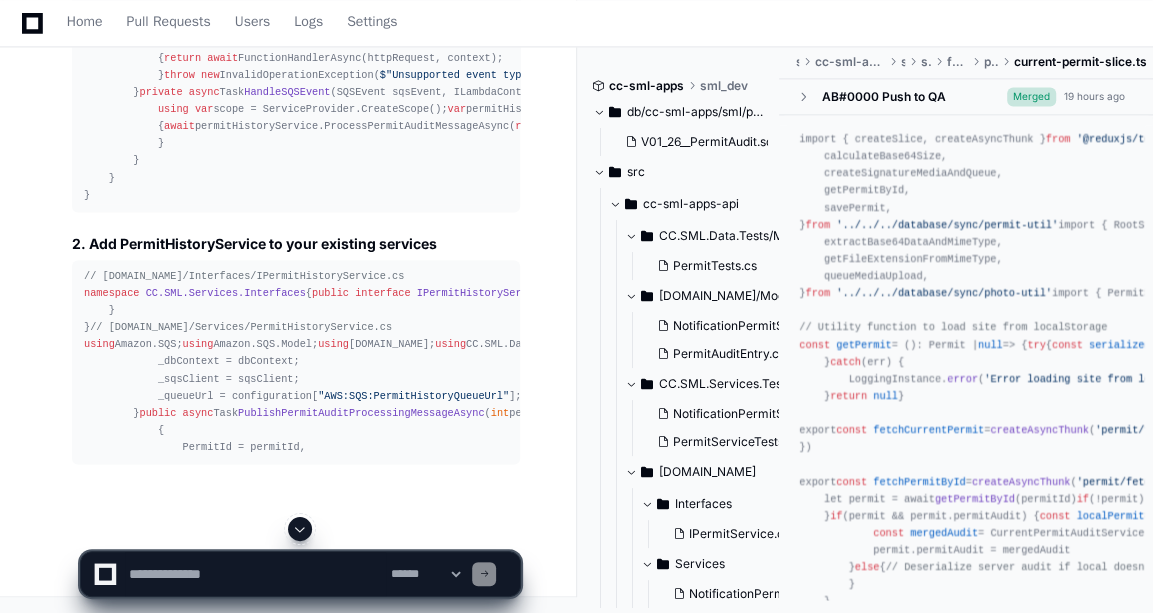 click 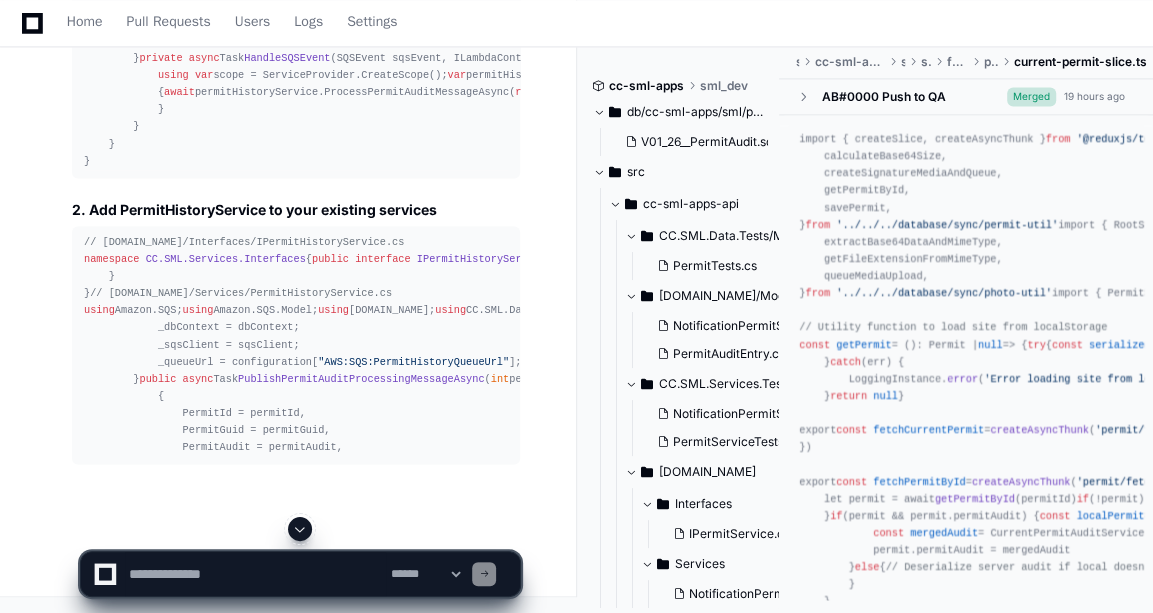 scroll, scrollTop: 15639, scrollLeft: 0, axis: vertical 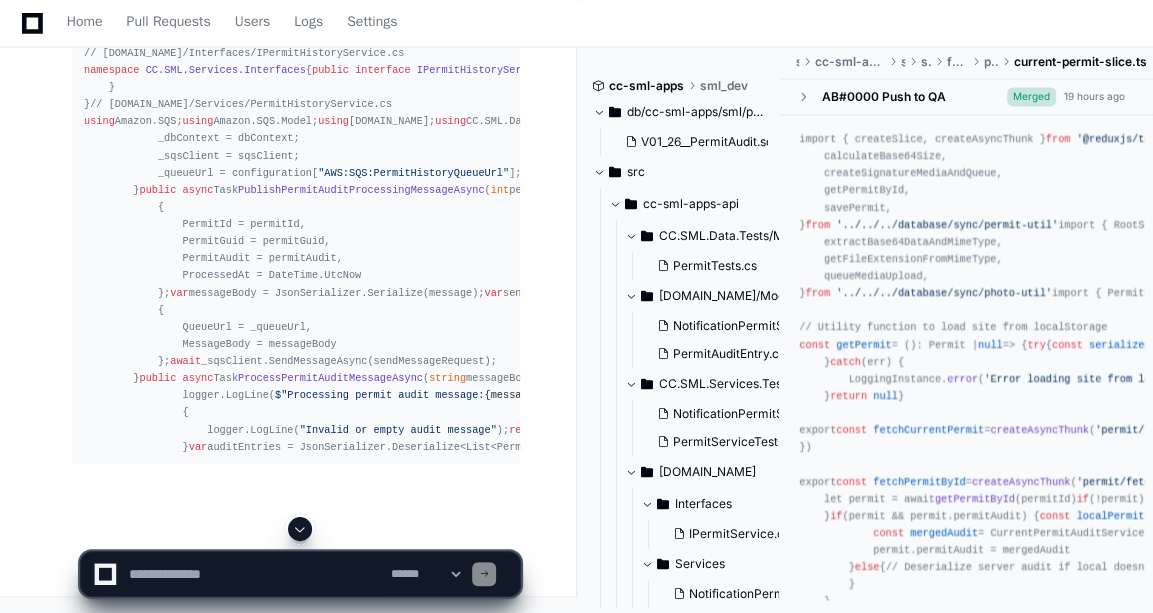 click 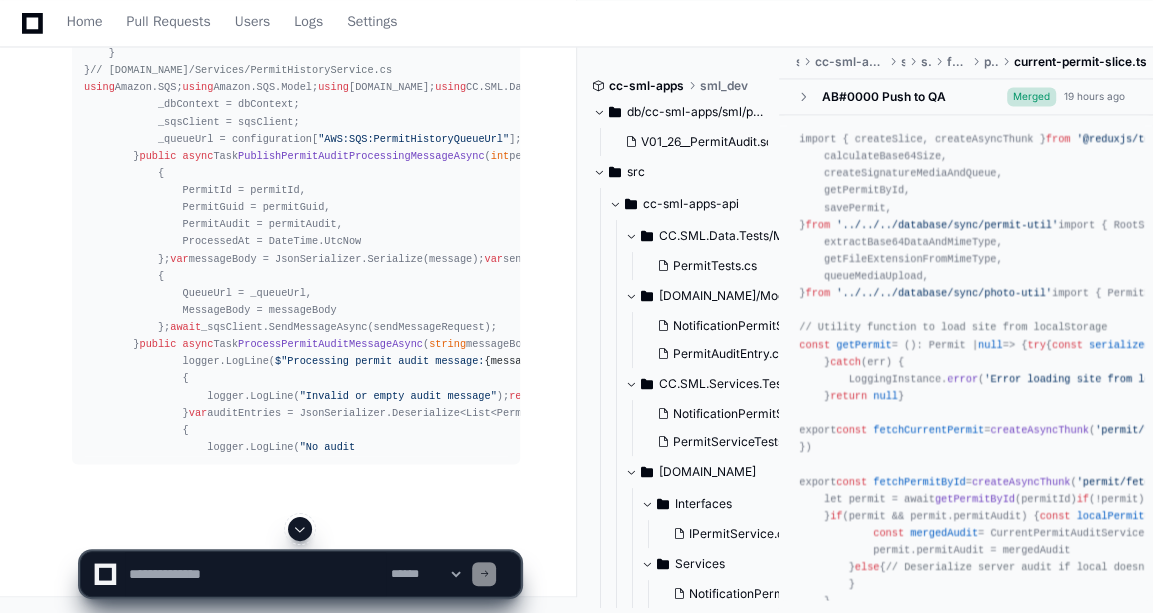 scroll, scrollTop: 16204, scrollLeft: 0, axis: vertical 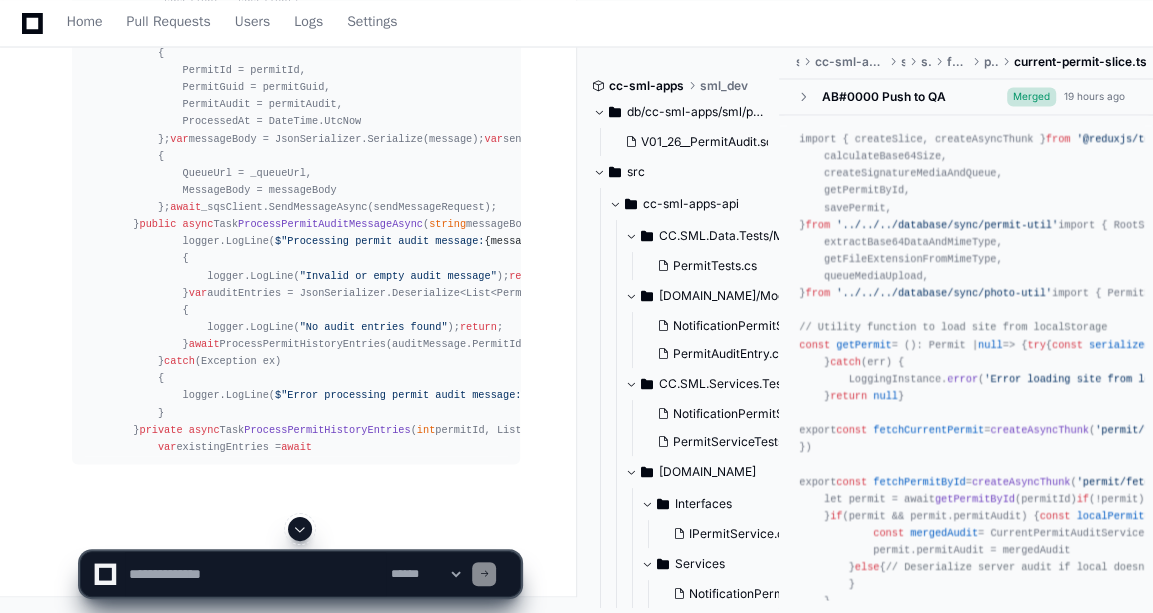 click 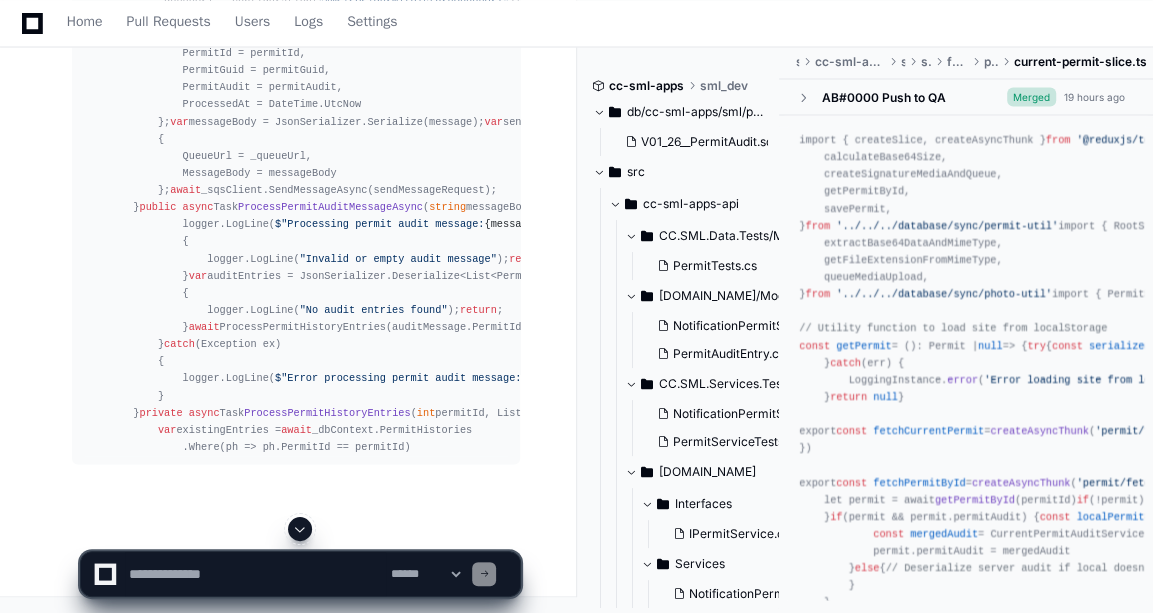 scroll, scrollTop: 16496, scrollLeft: 0, axis: vertical 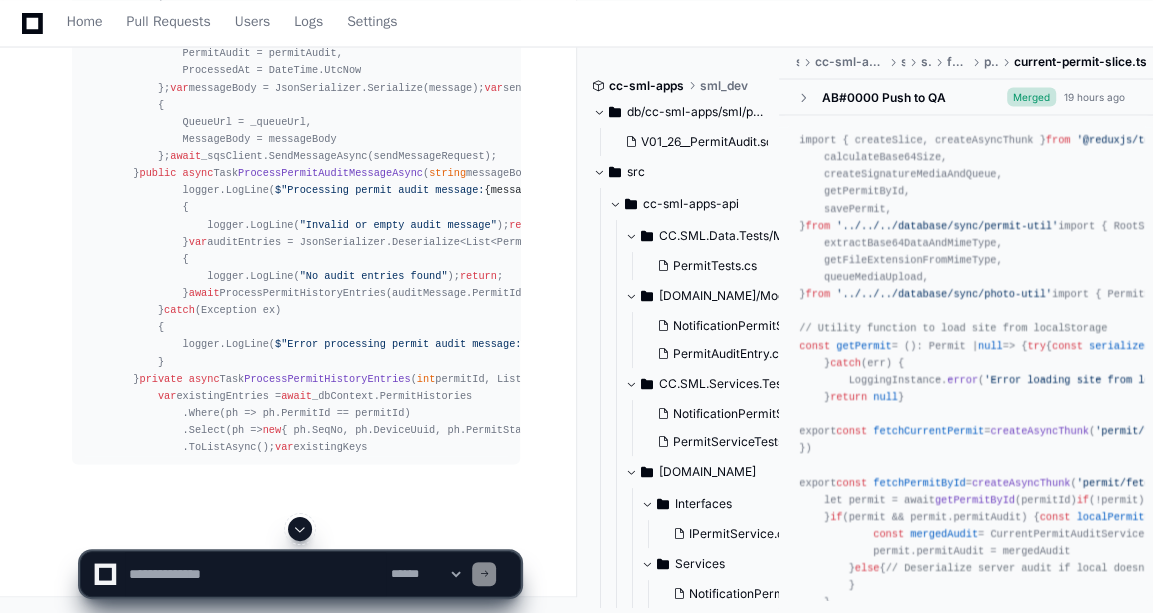 click 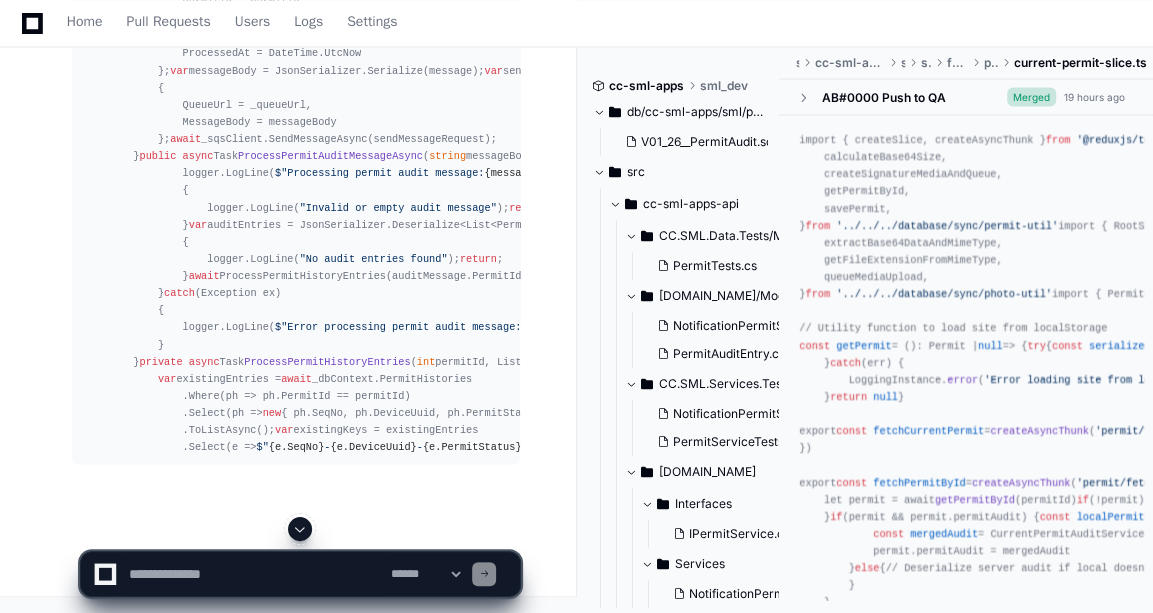 scroll, scrollTop: 16582, scrollLeft: 0, axis: vertical 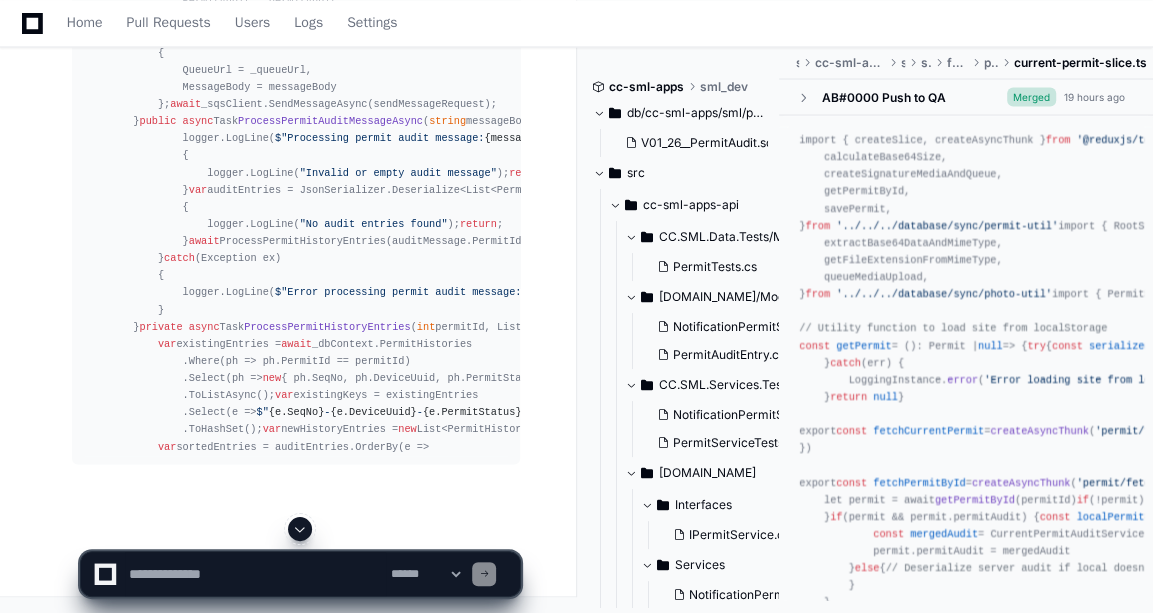 click 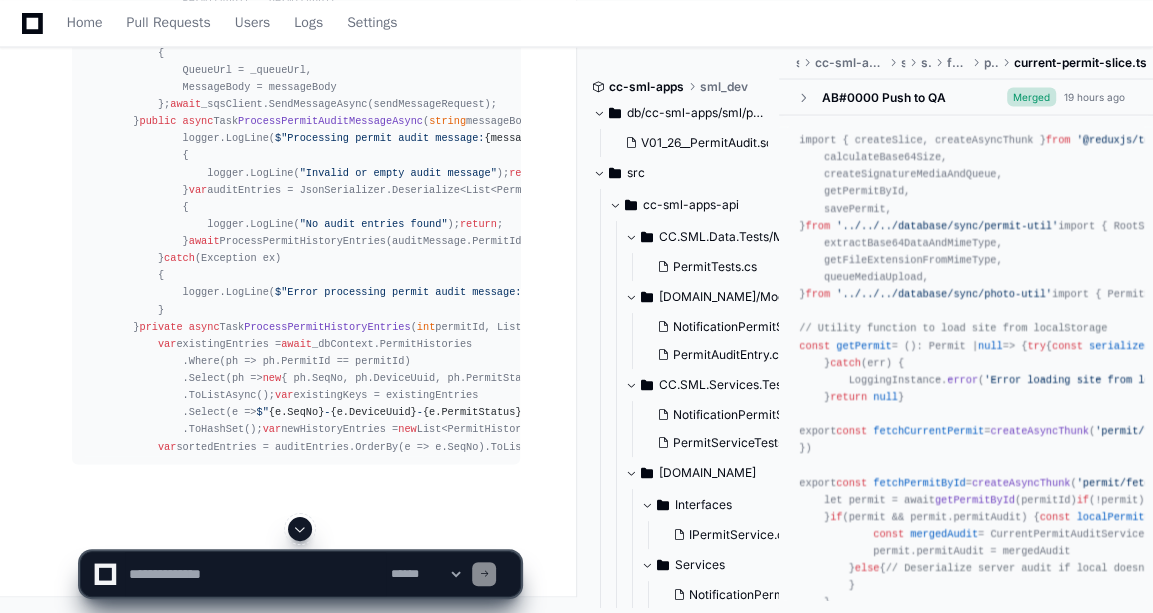 scroll, scrollTop: 16702, scrollLeft: 0, axis: vertical 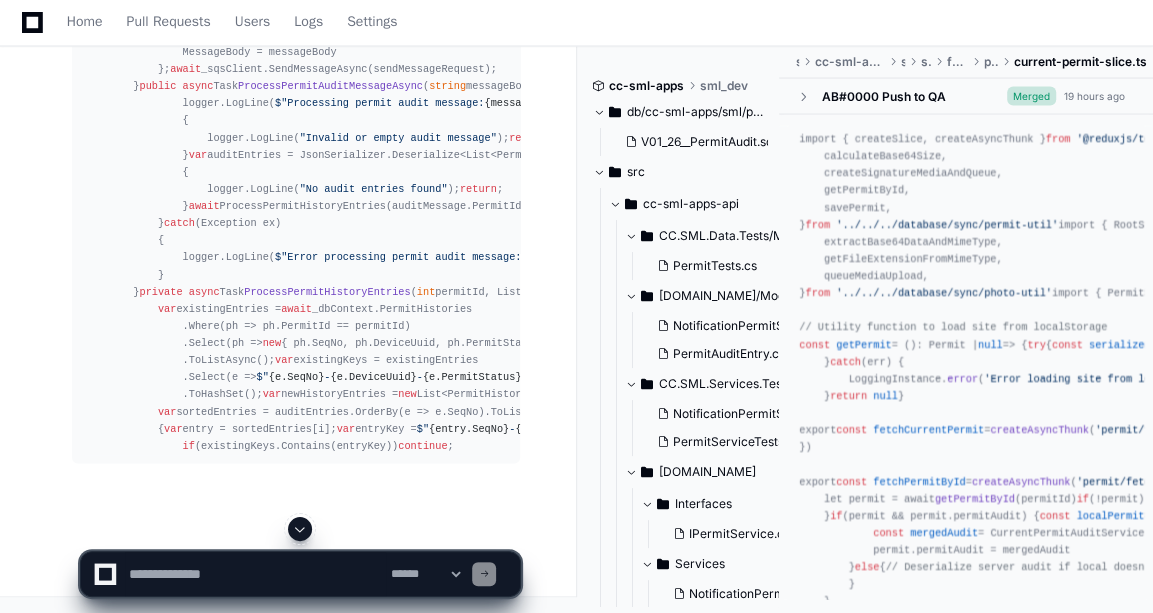 click 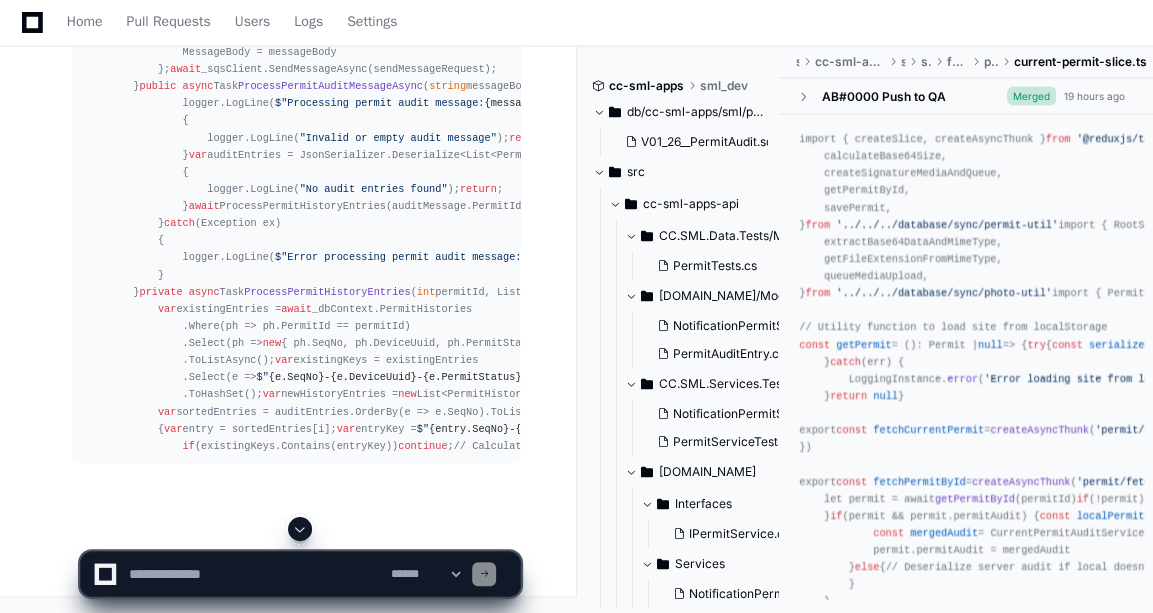 click 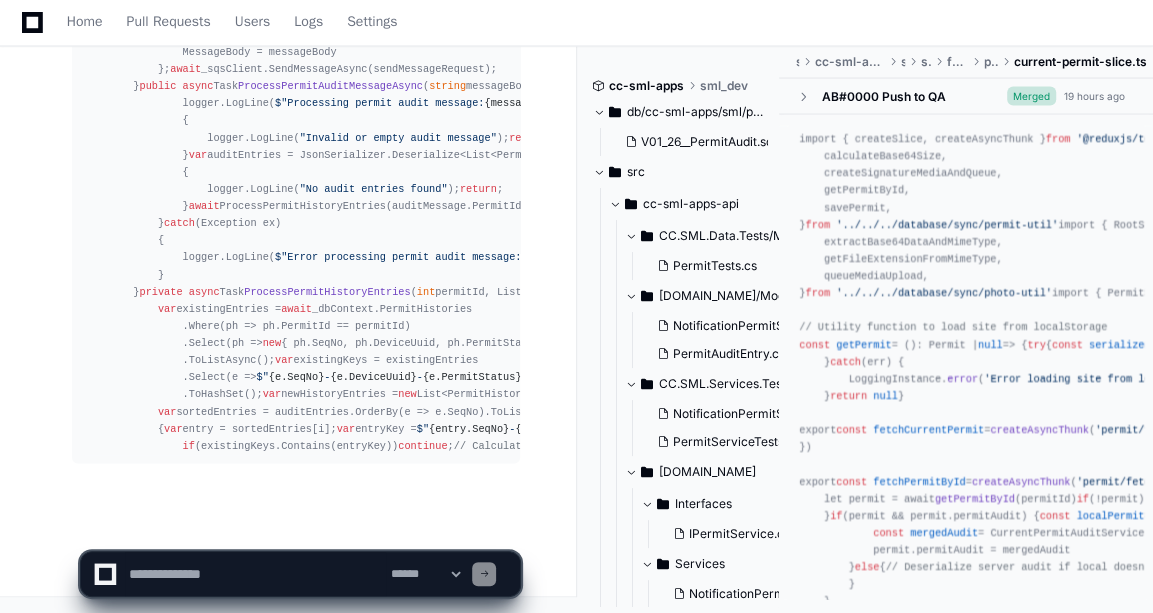 scroll, scrollTop: 16924, scrollLeft: 0, axis: vertical 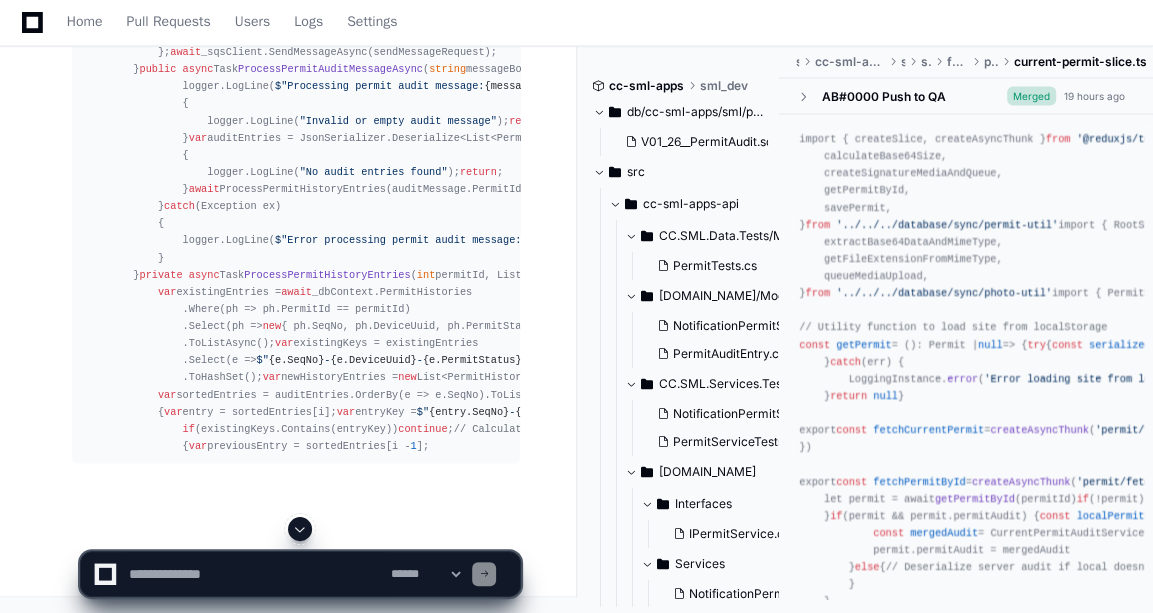 click 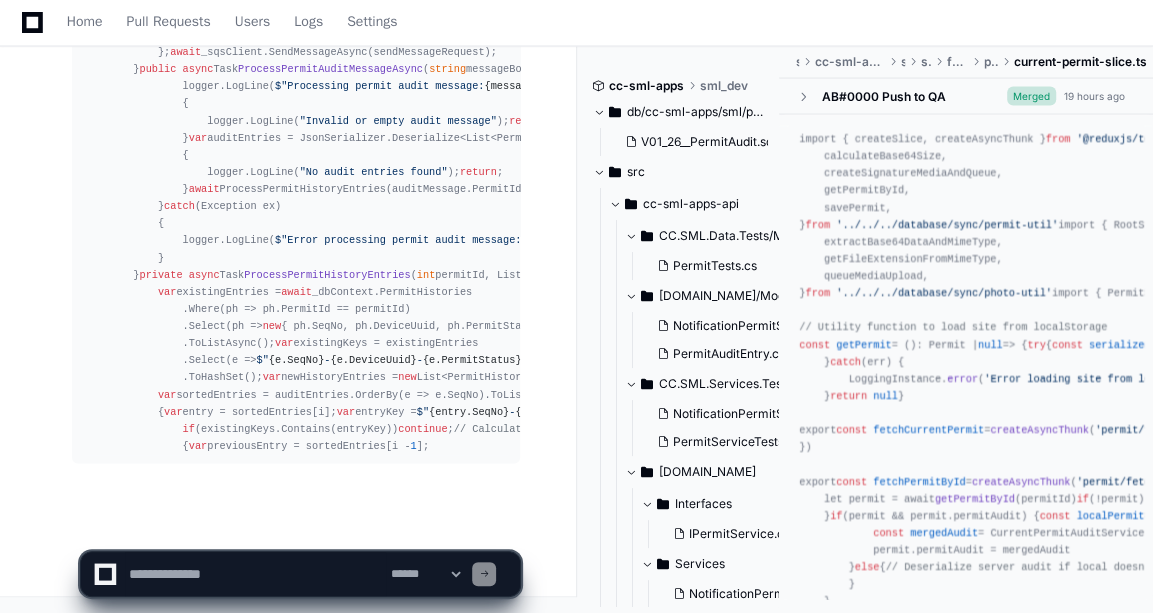 scroll, scrollTop: 16959, scrollLeft: 0, axis: vertical 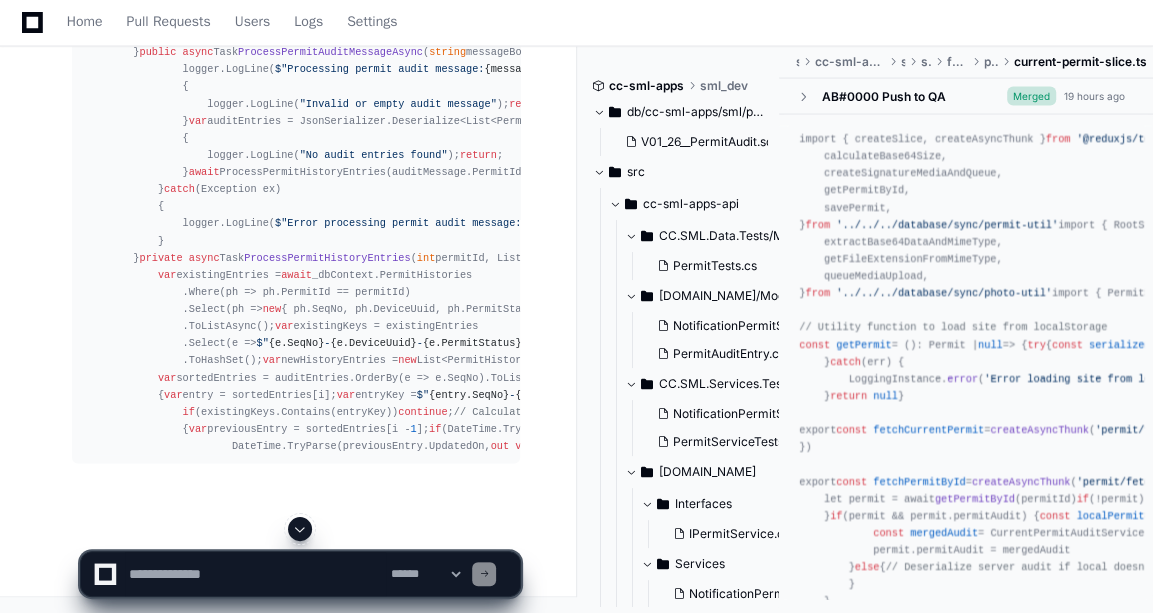 click 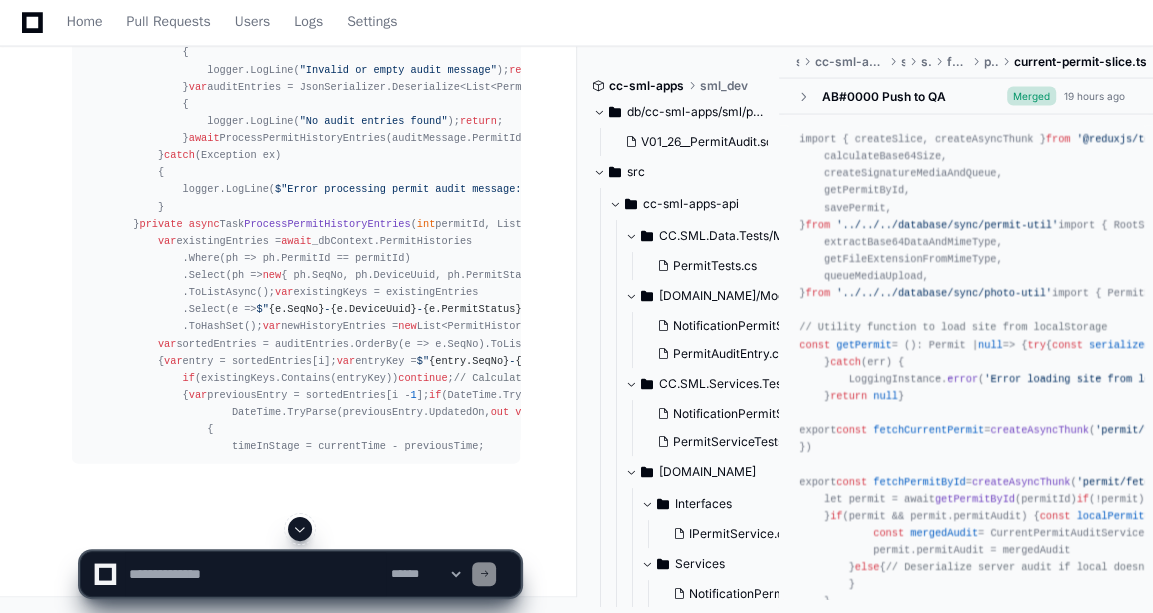 click 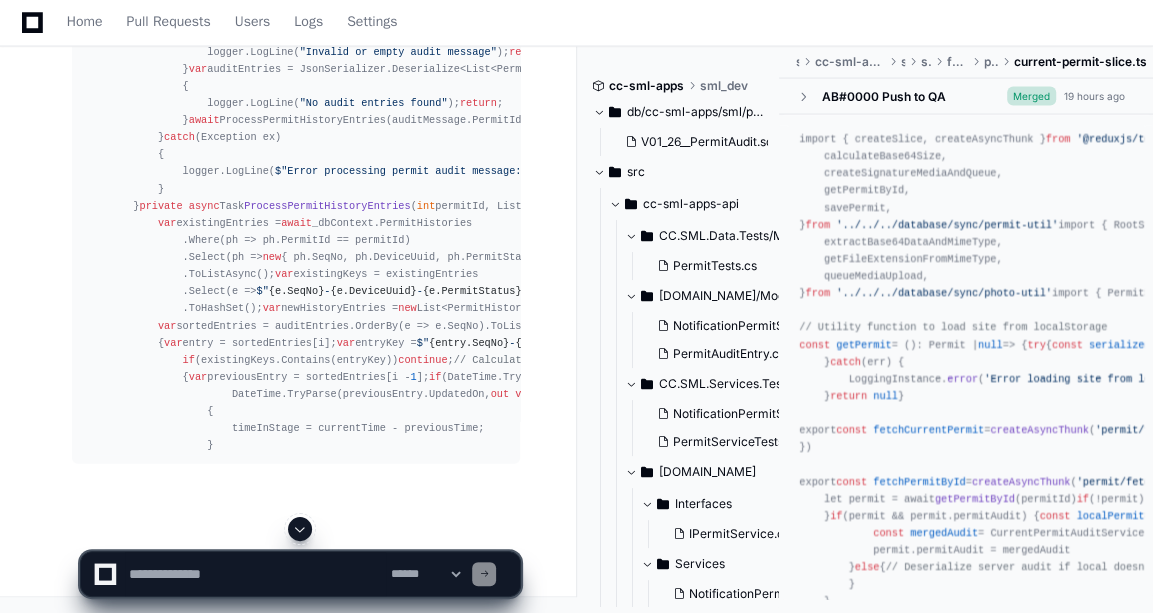 scroll, scrollTop: 17027, scrollLeft: 0, axis: vertical 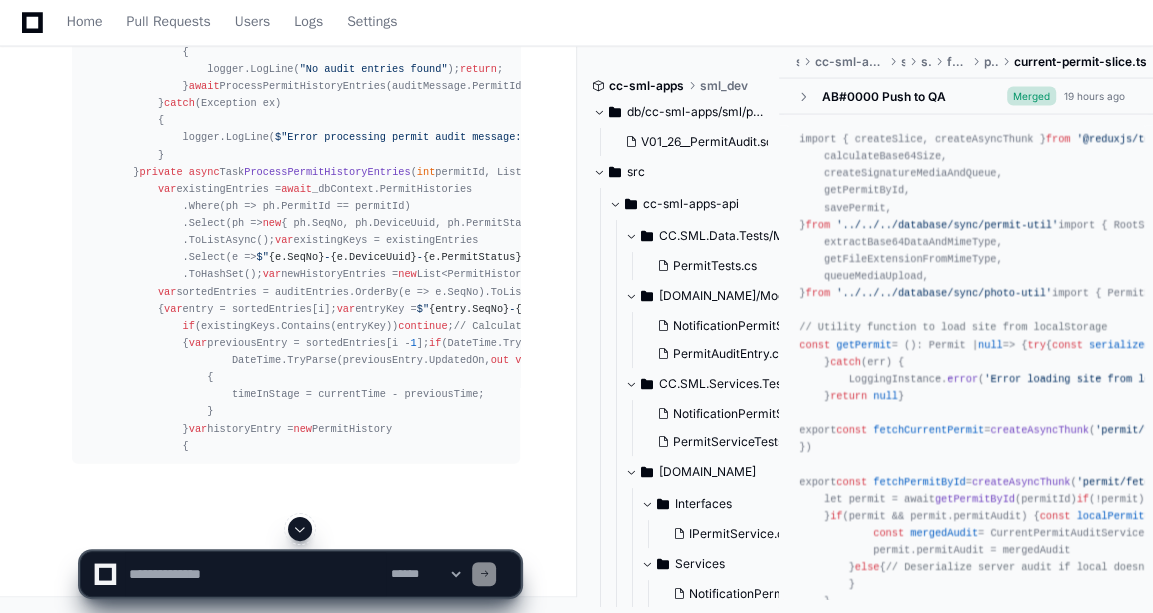click 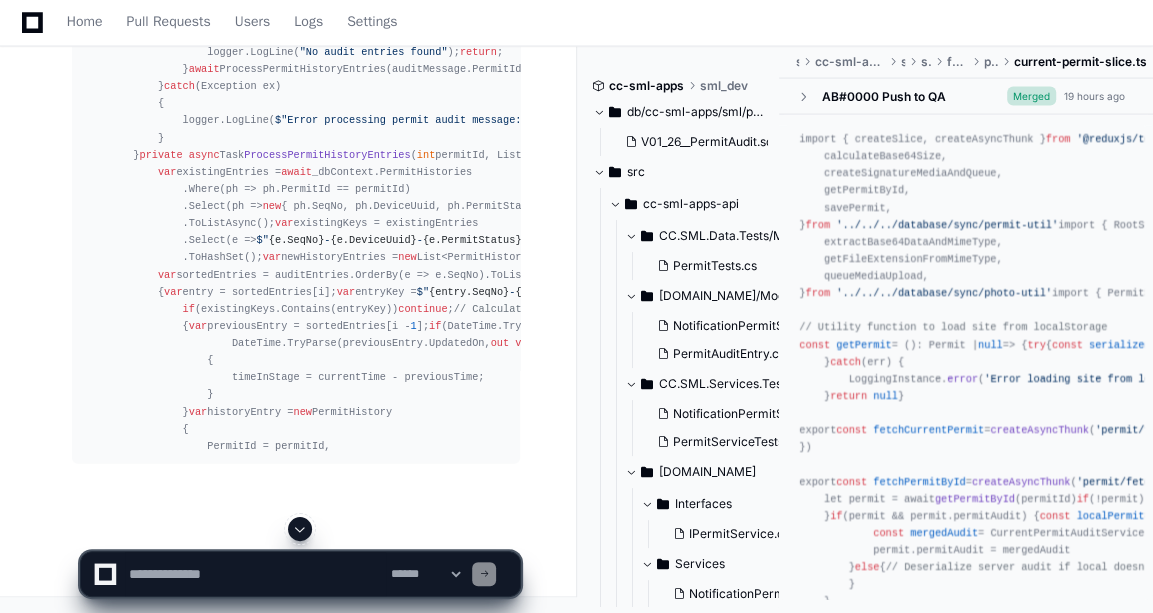 scroll, scrollTop: 17130, scrollLeft: 0, axis: vertical 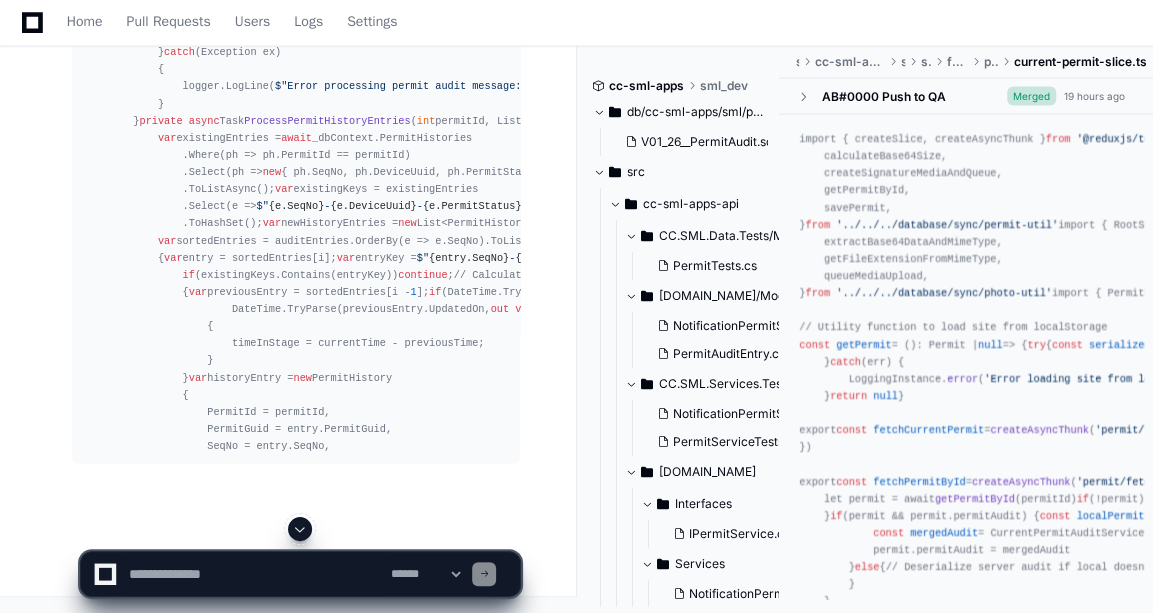click 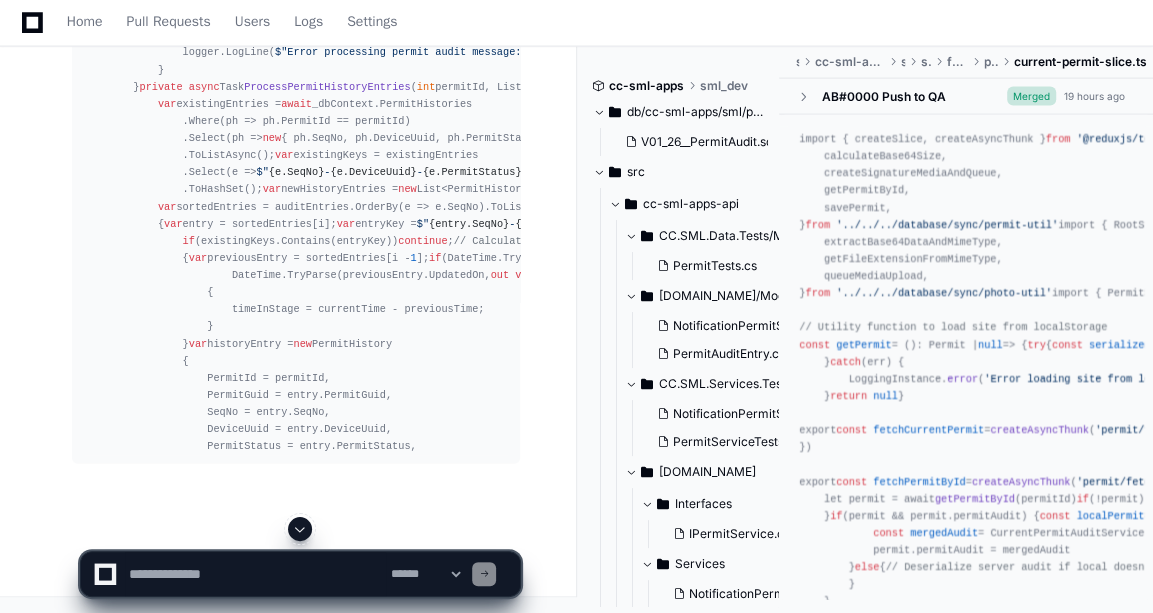 click 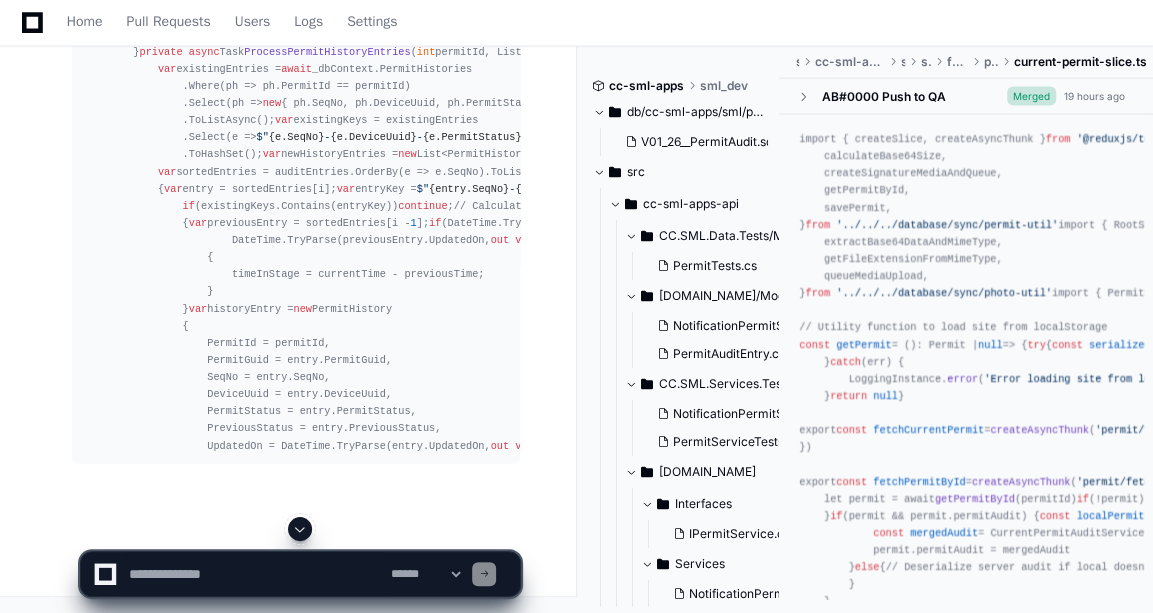 click 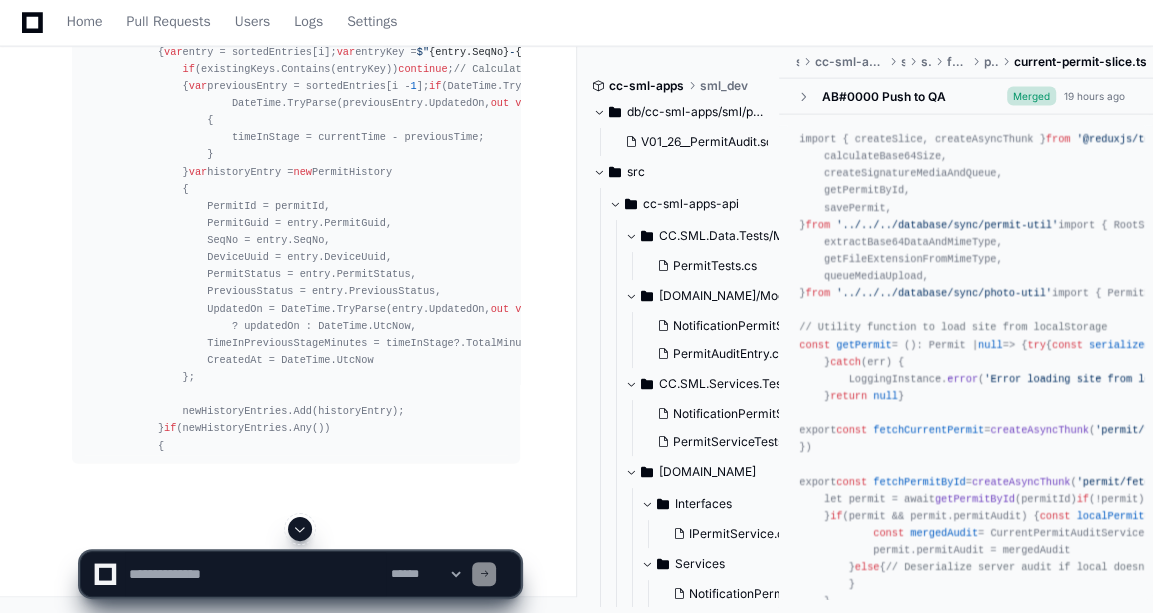 click 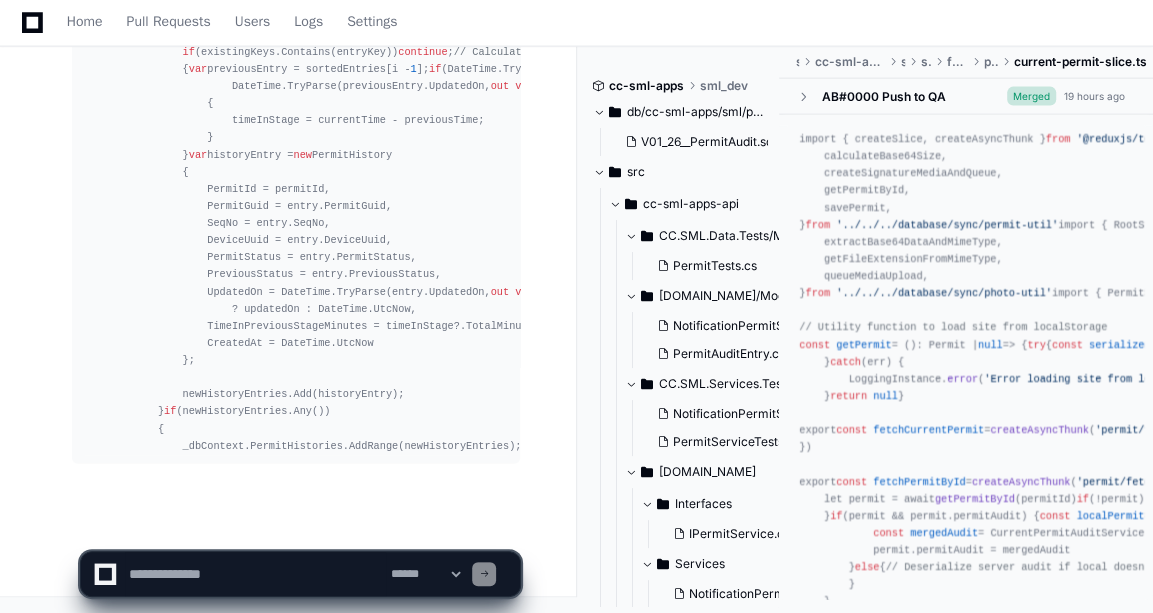 scroll, scrollTop: 17421, scrollLeft: 0, axis: vertical 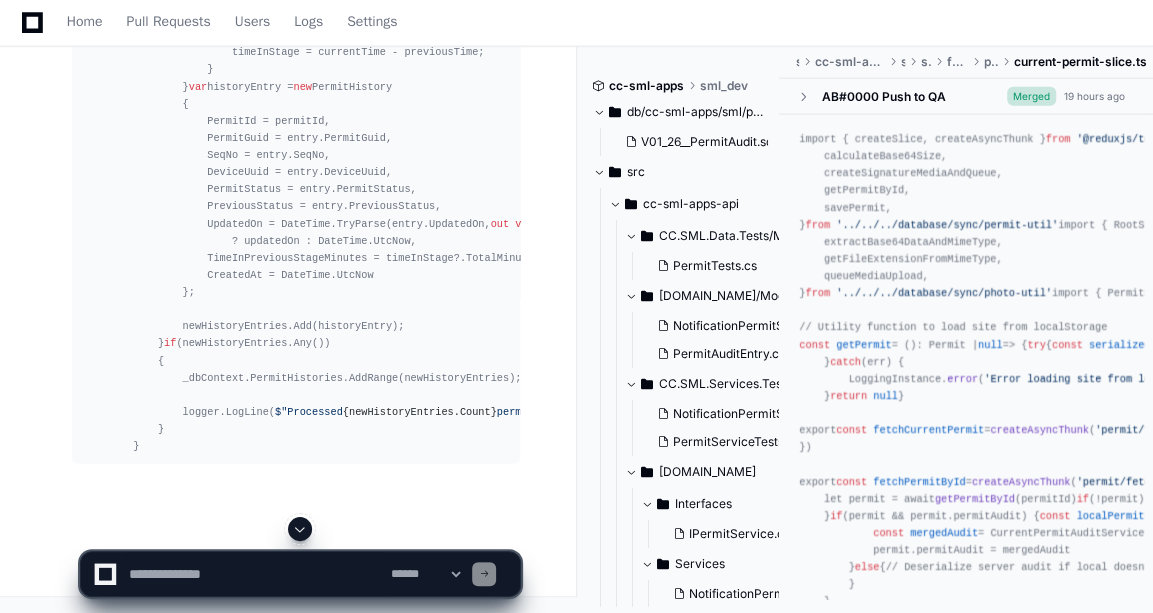 click 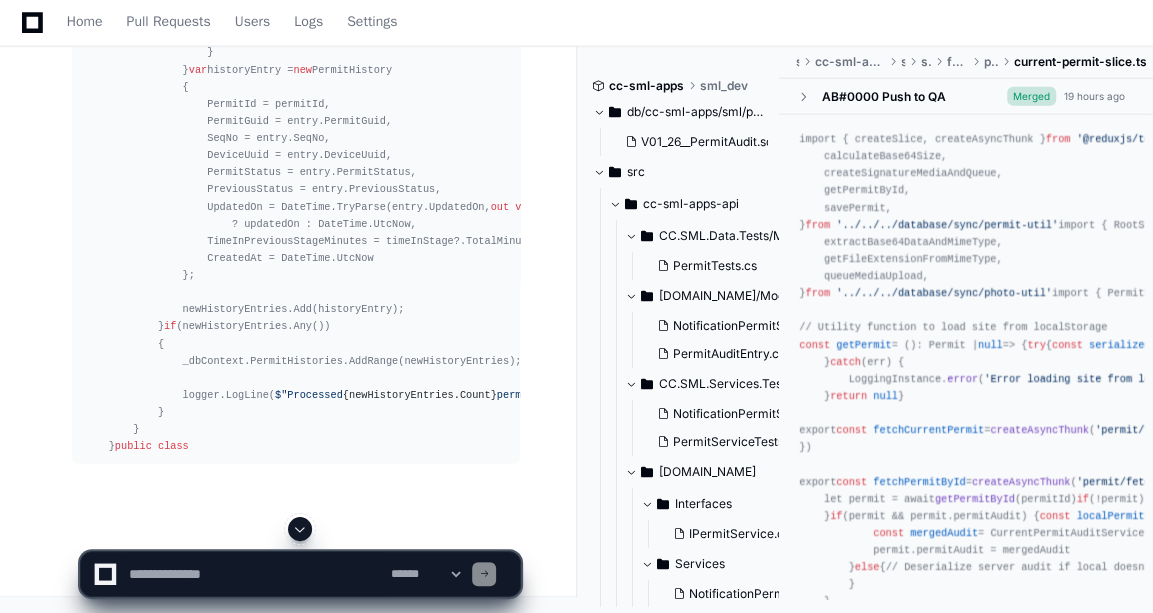 scroll, scrollTop: 17541, scrollLeft: 0, axis: vertical 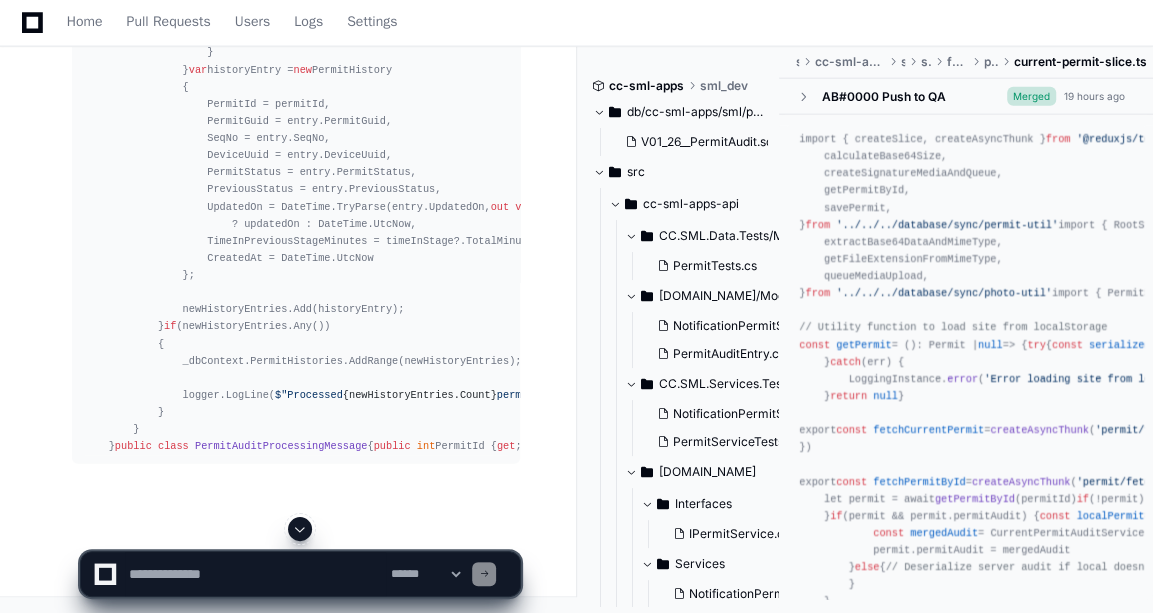 click 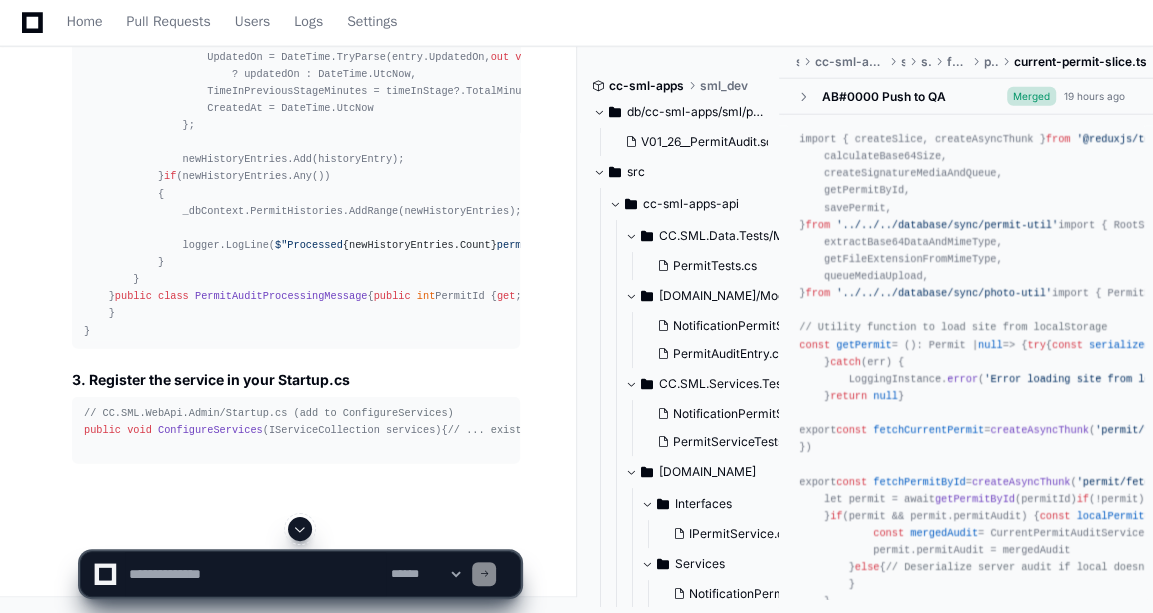 click 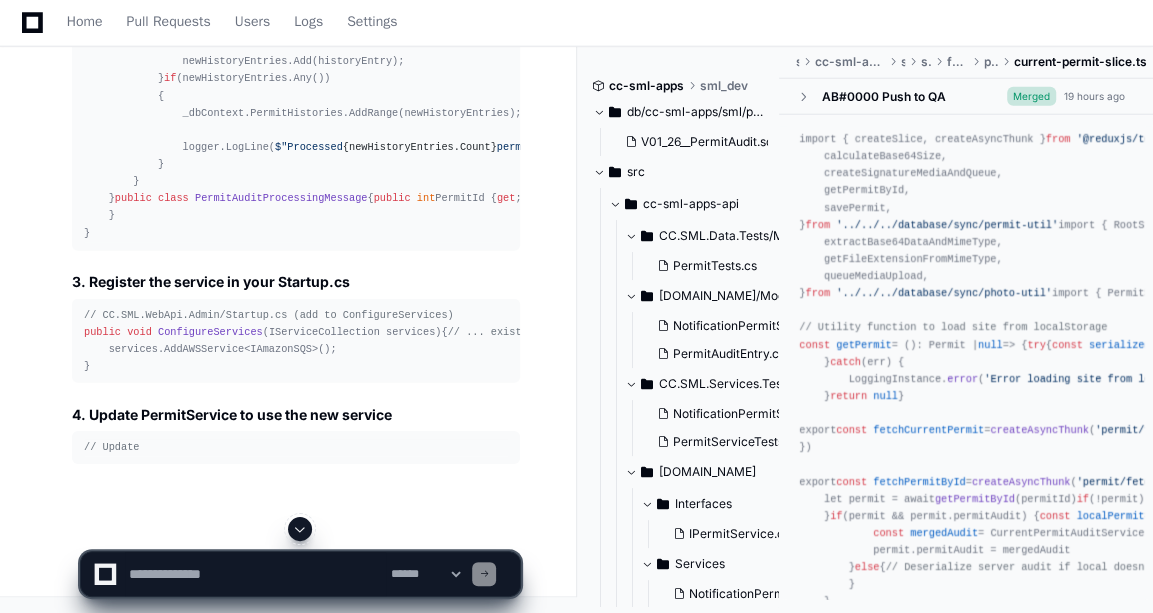 scroll, scrollTop: 17846, scrollLeft: 0, axis: vertical 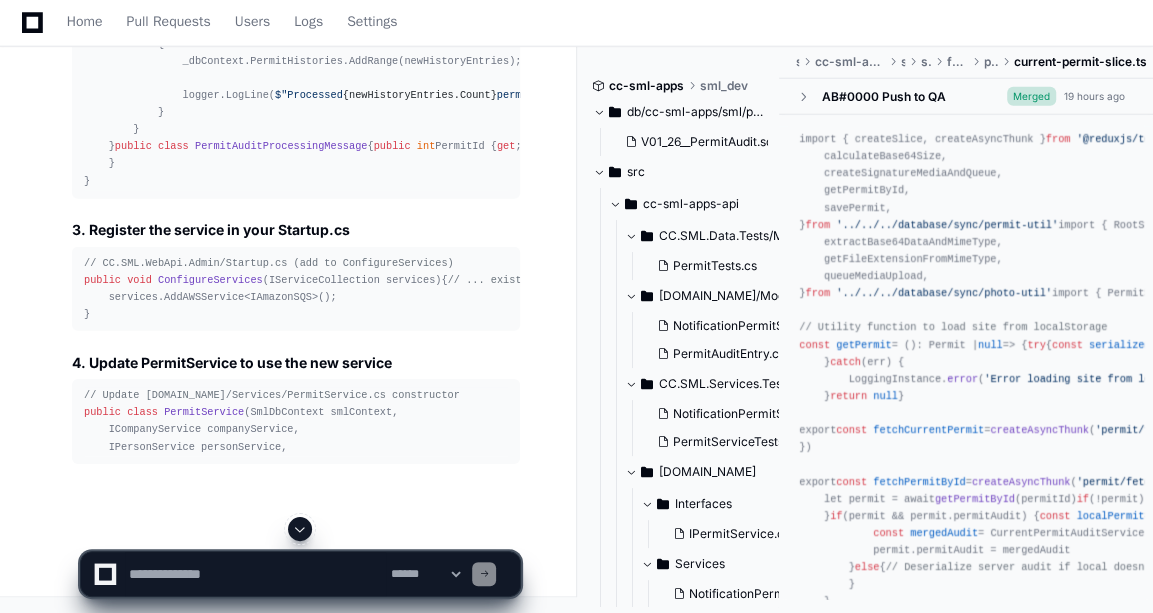 click 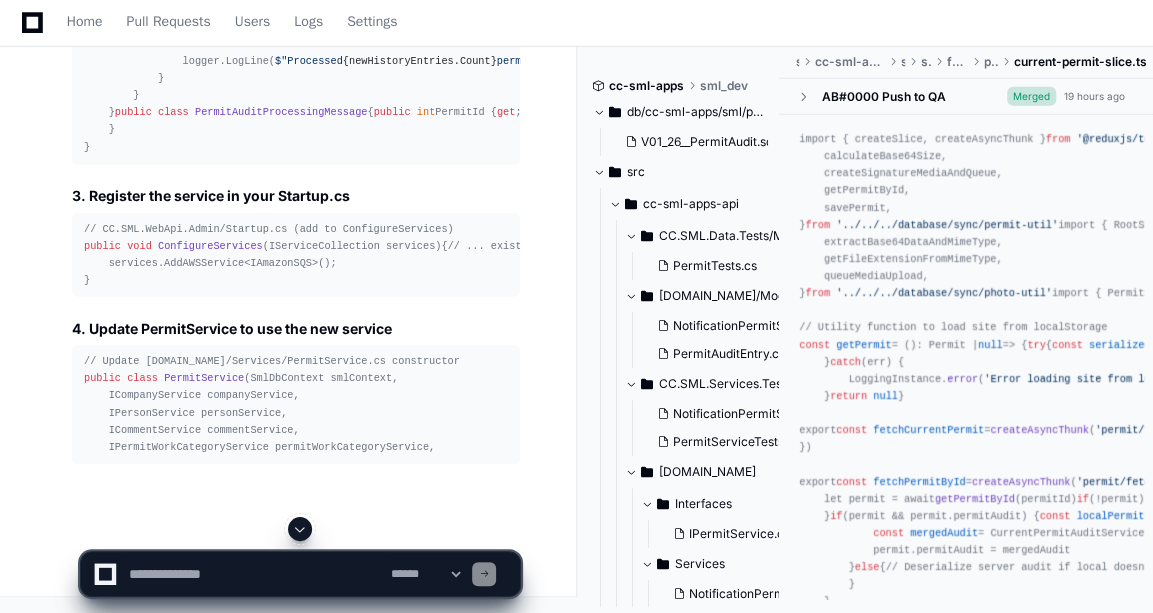 scroll, scrollTop: 18047, scrollLeft: 0, axis: vertical 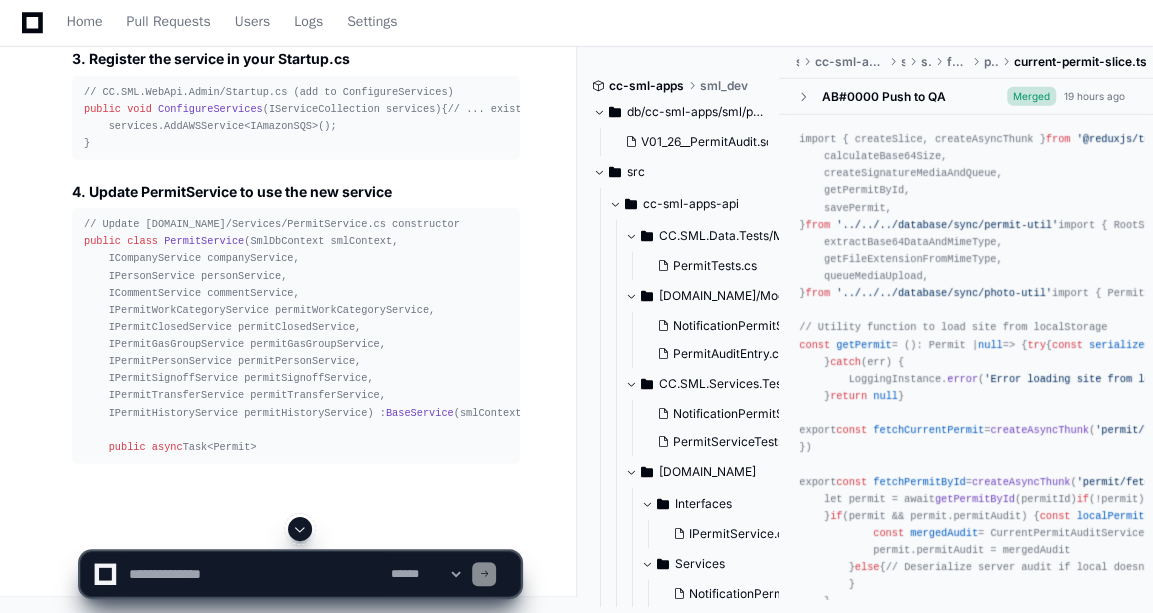 click 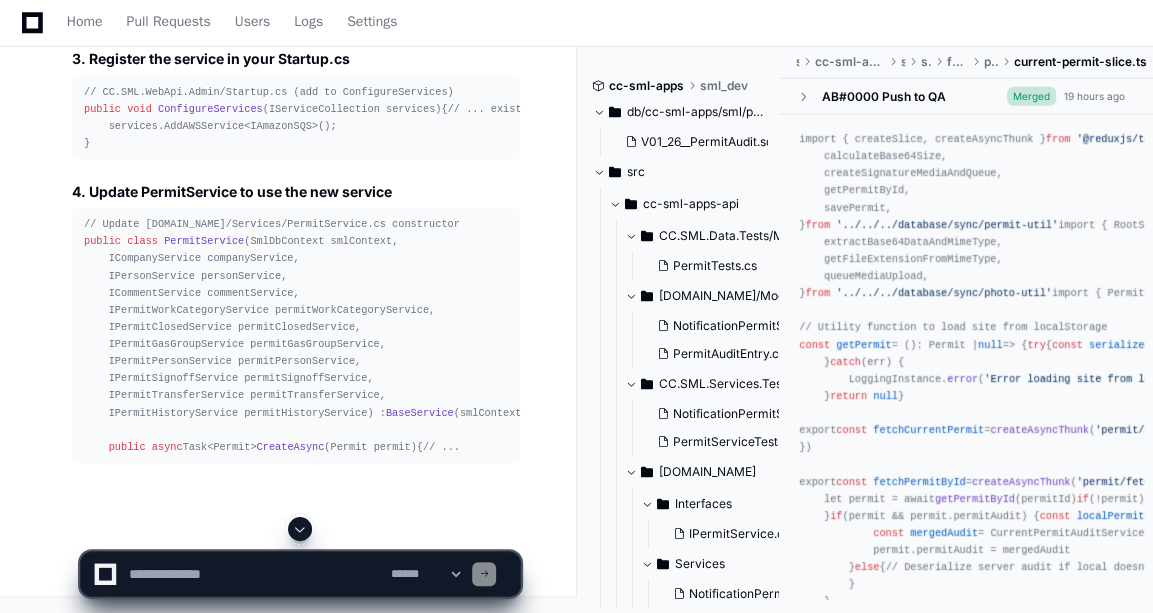scroll, scrollTop: 18252, scrollLeft: 0, axis: vertical 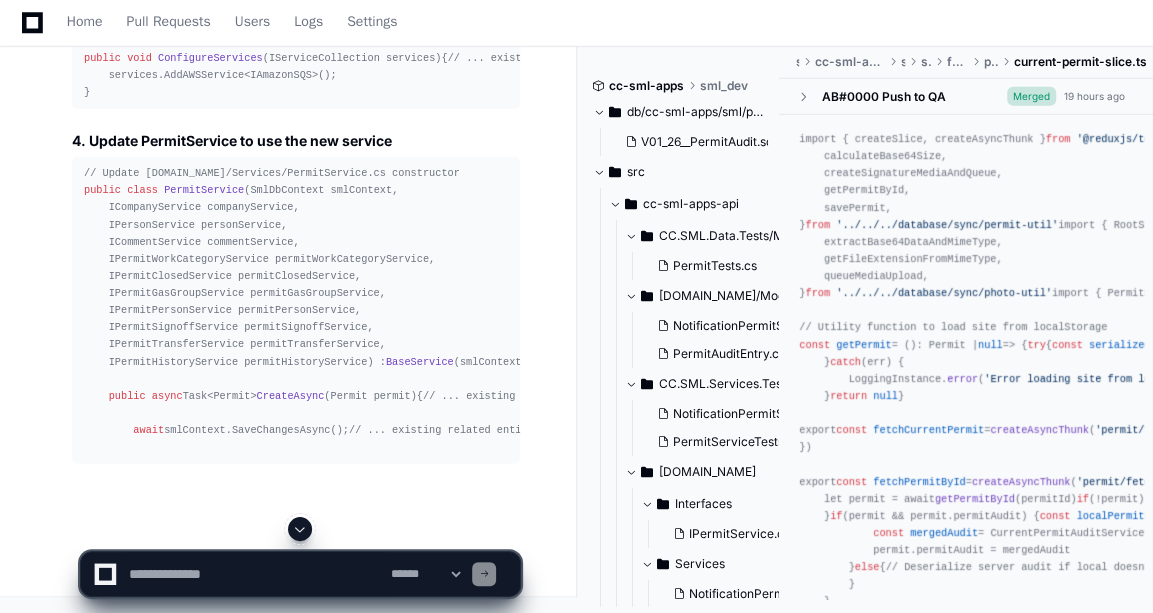 click 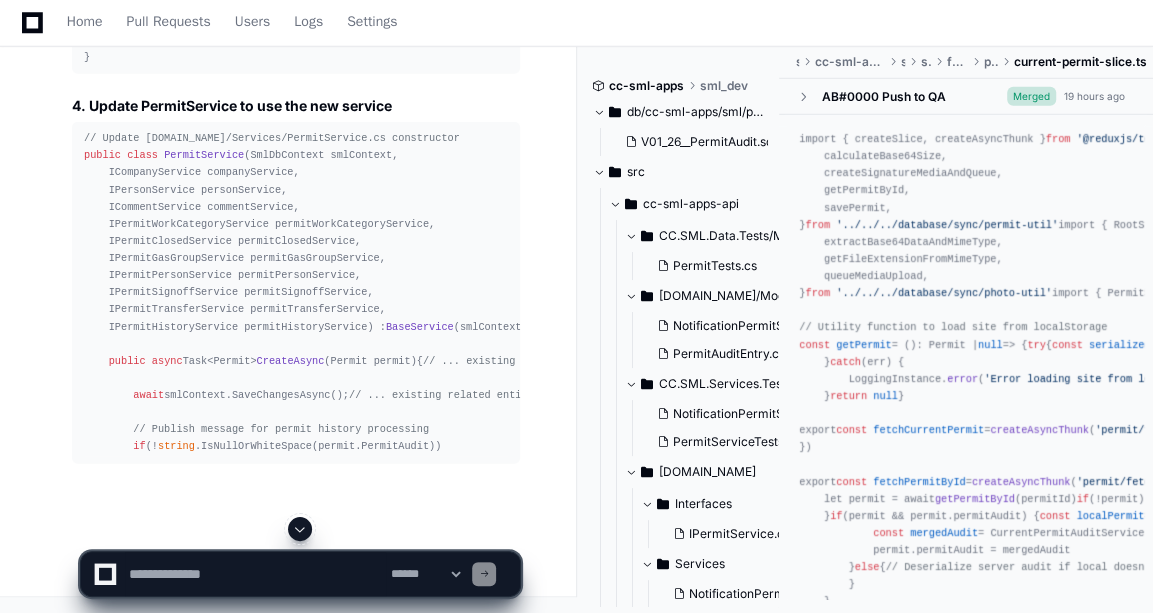 scroll, scrollTop: 18372, scrollLeft: 0, axis: vertical 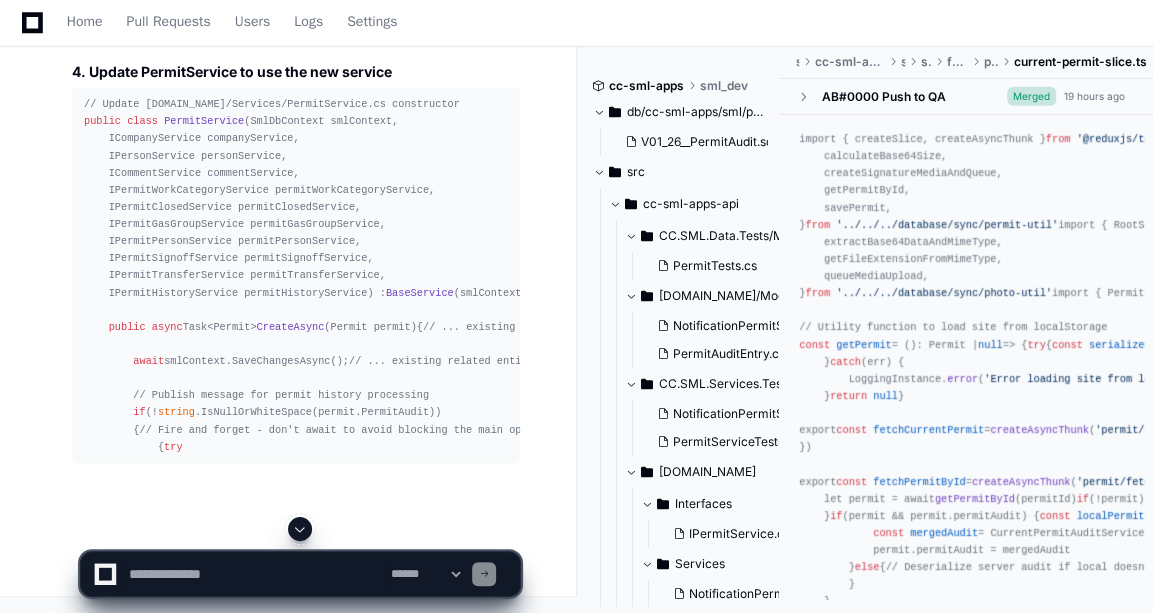 click 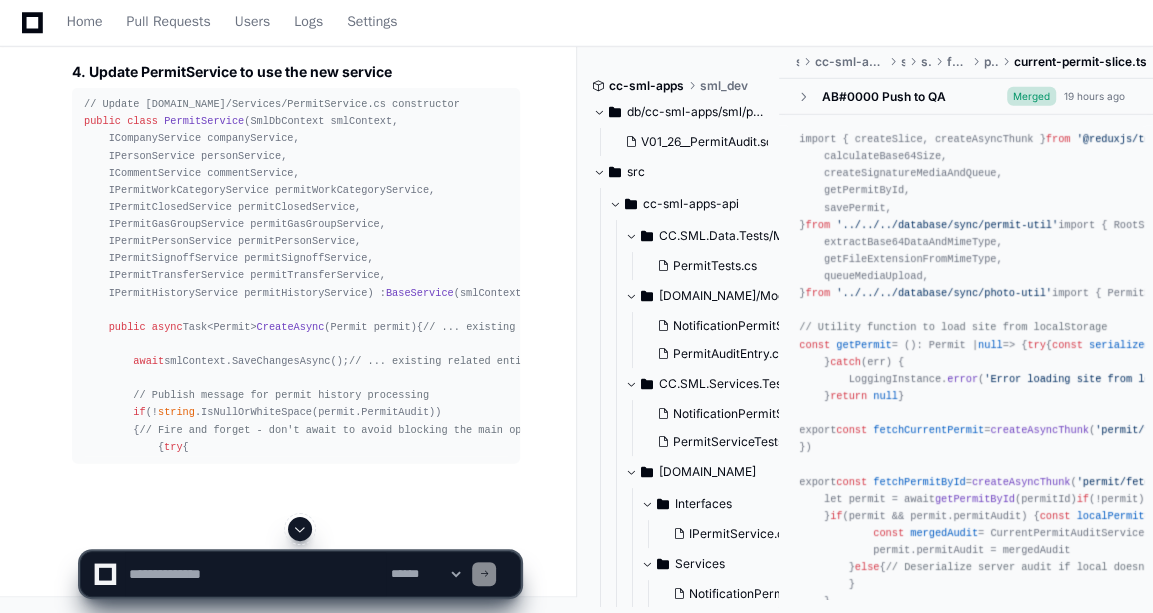 scroll, scrollTop: 18492, scrollLeft: 0, axis: vertical 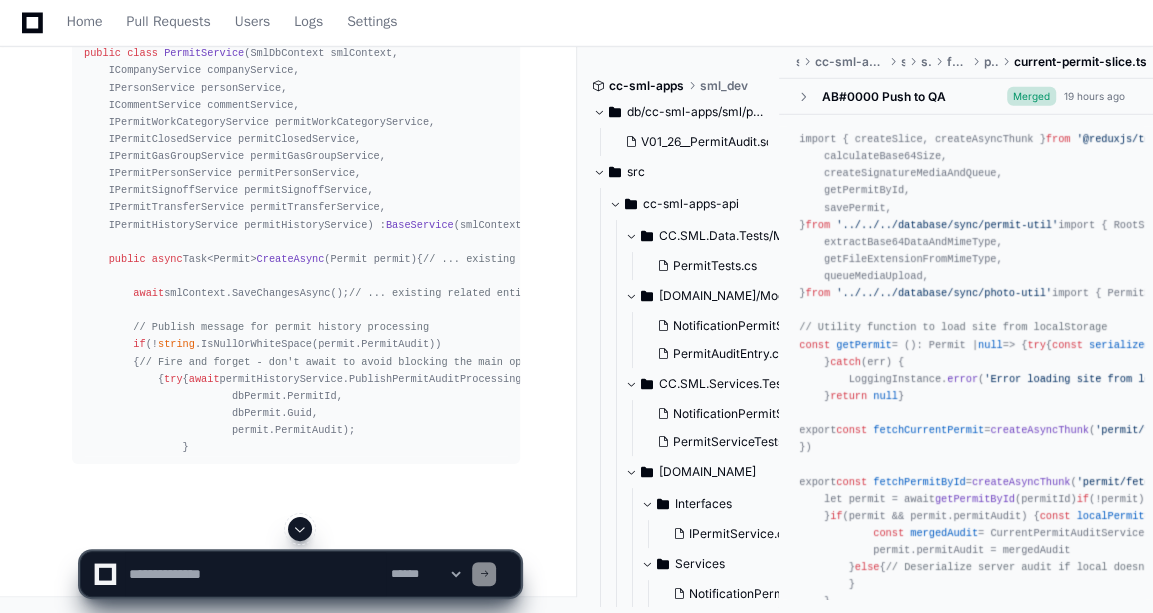 click 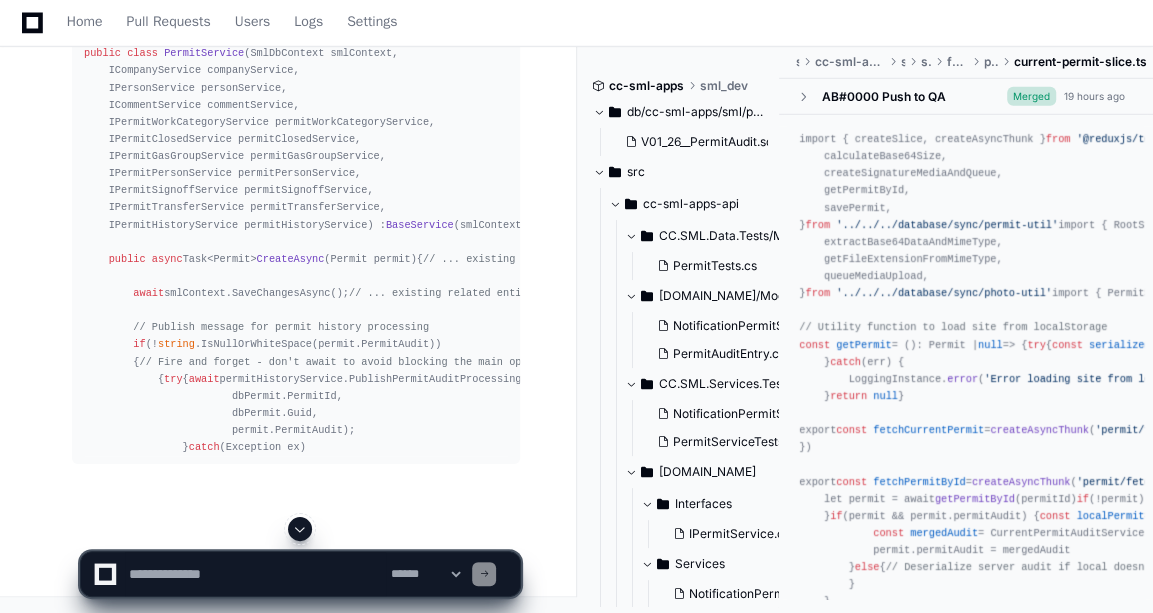 scroll, scrollTop: 18578, scrollLeft: 0, axis: vertical 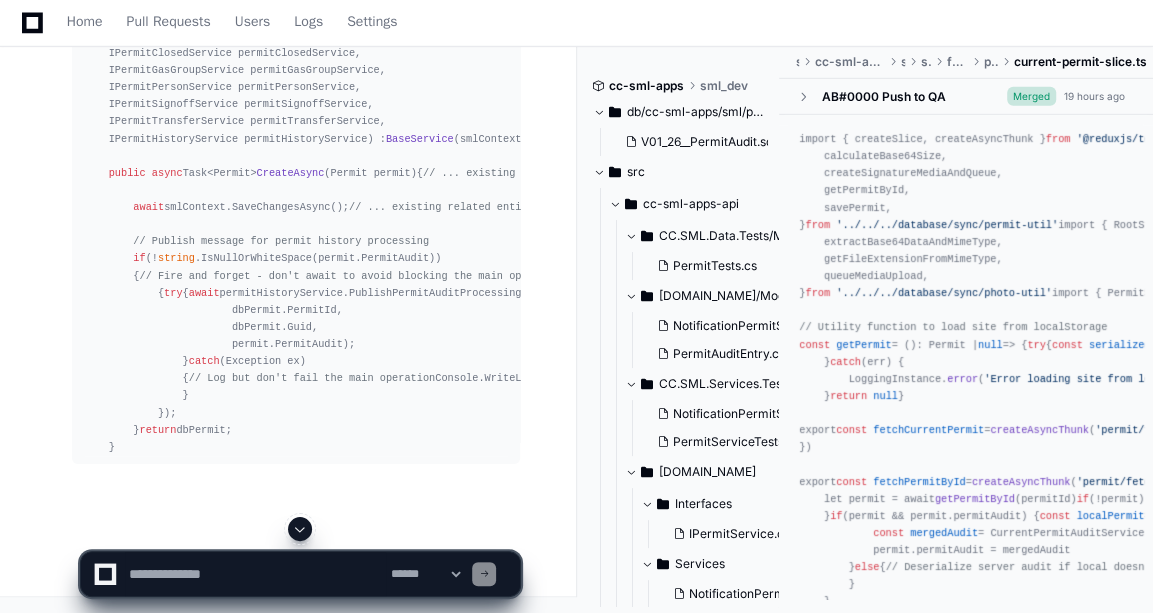 click 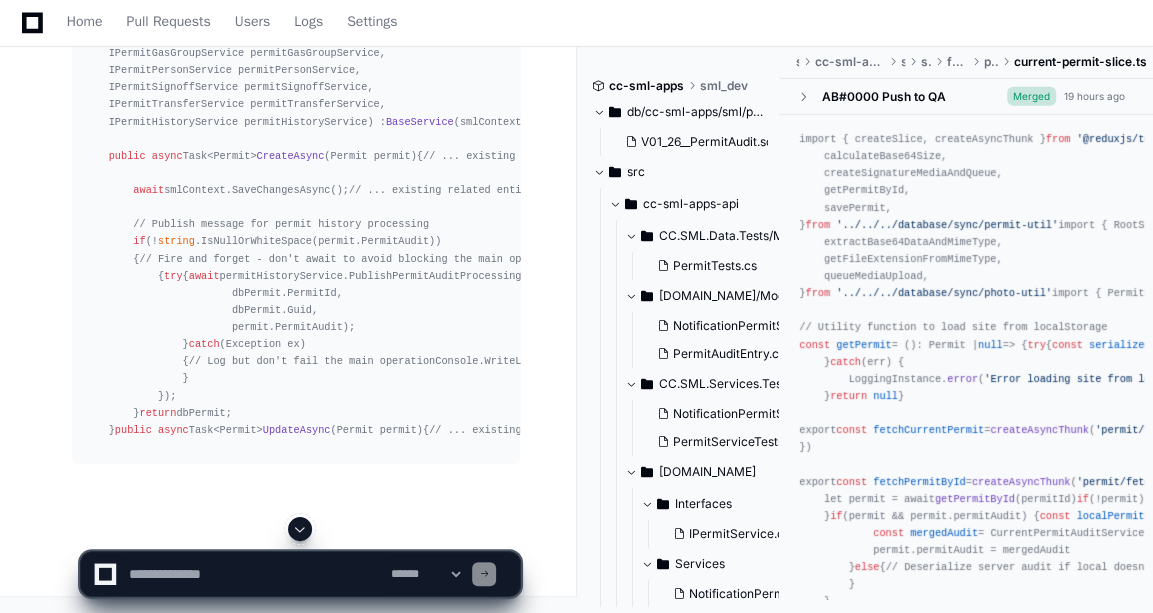 click 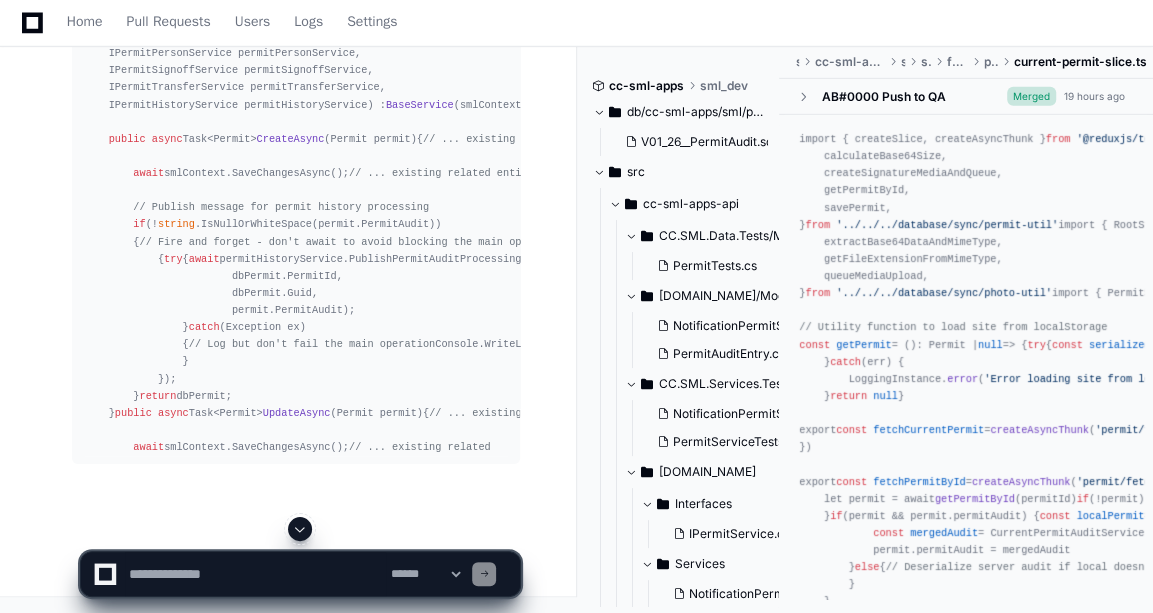scroll, scrollTop: 18869, scrollLeft: 0, axis: vertical 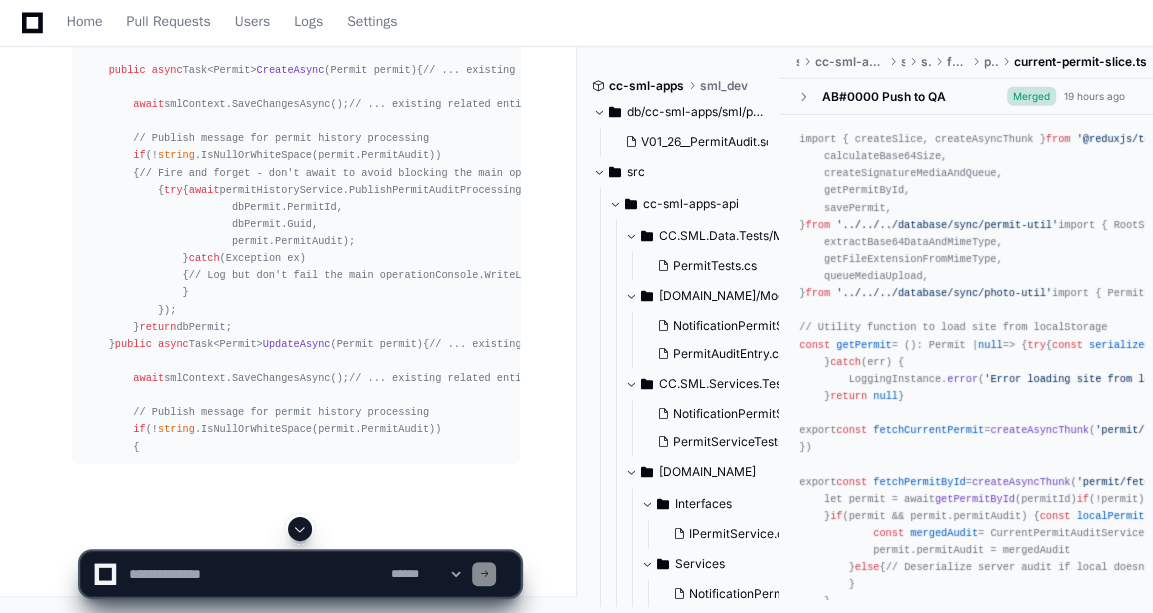 click 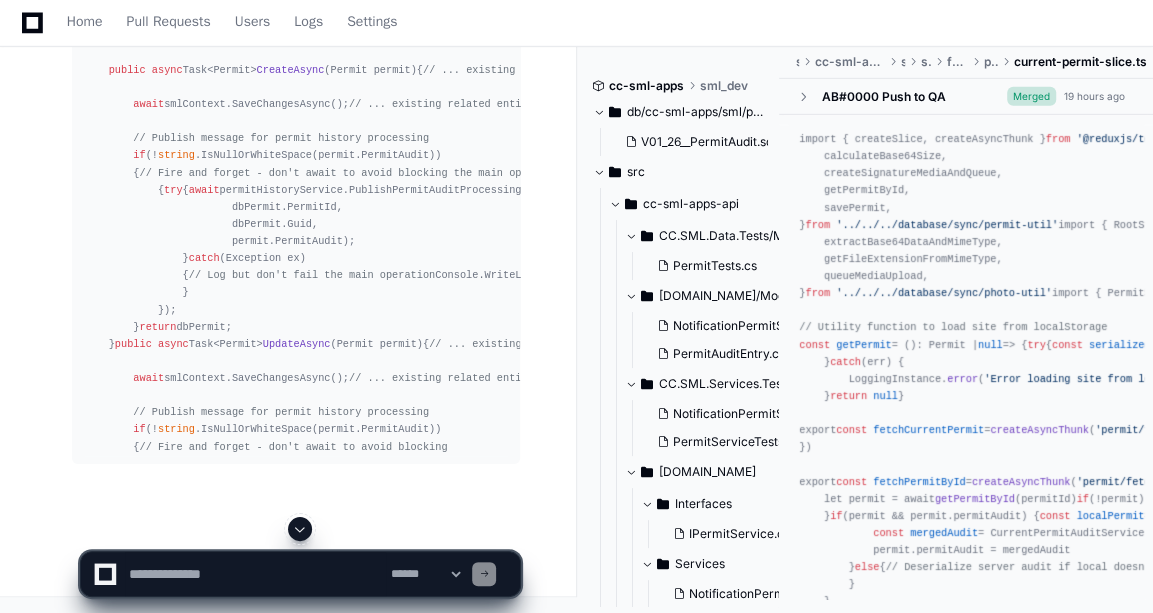 scroll, scrollTop: 18972, scrollLeft: 0, axis: vertical 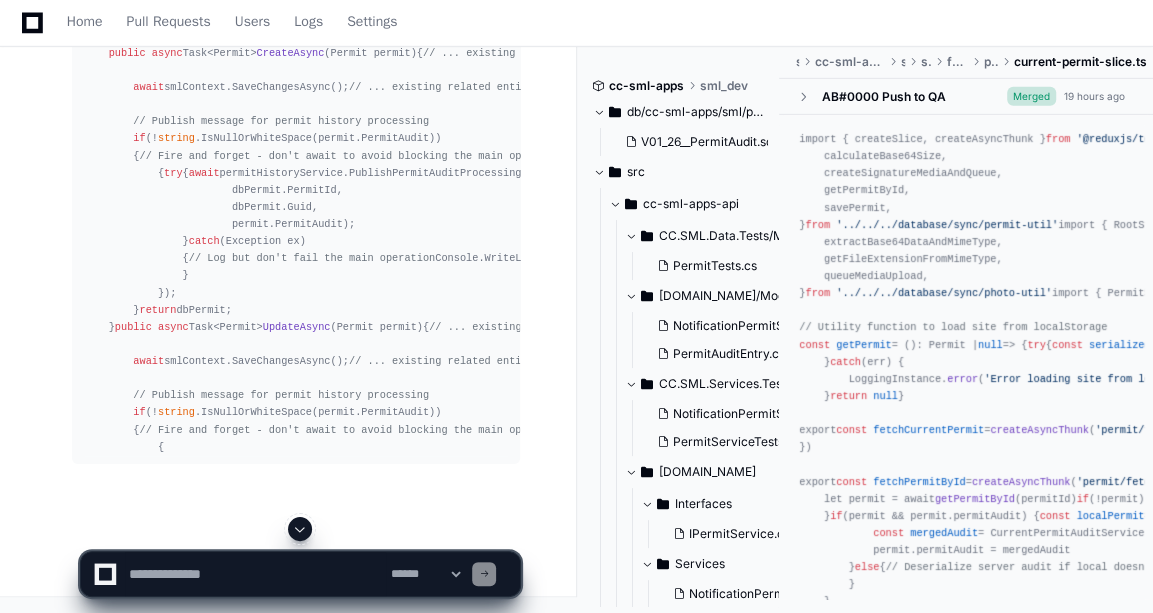 click 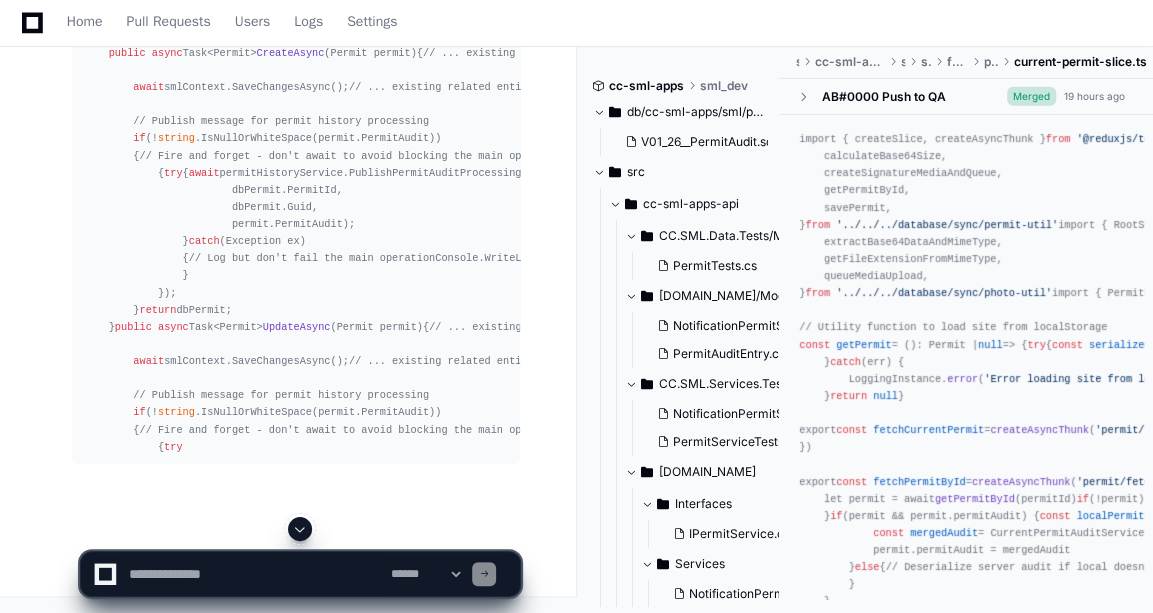 scroll, scrollTop: 19006, scrollLeft: 0, axis: vertical 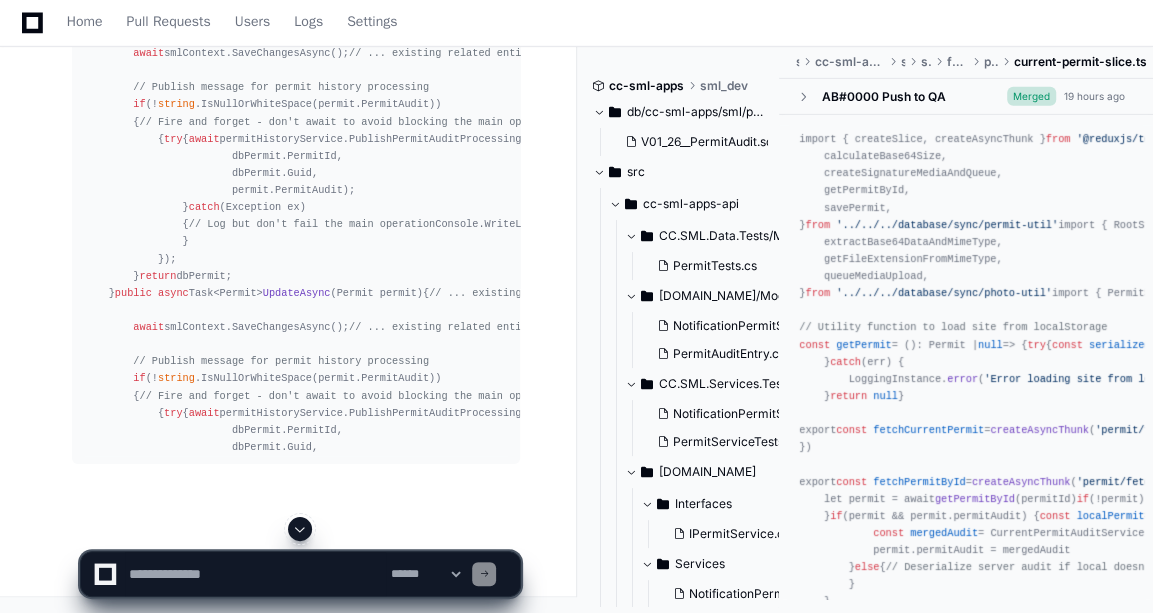 click 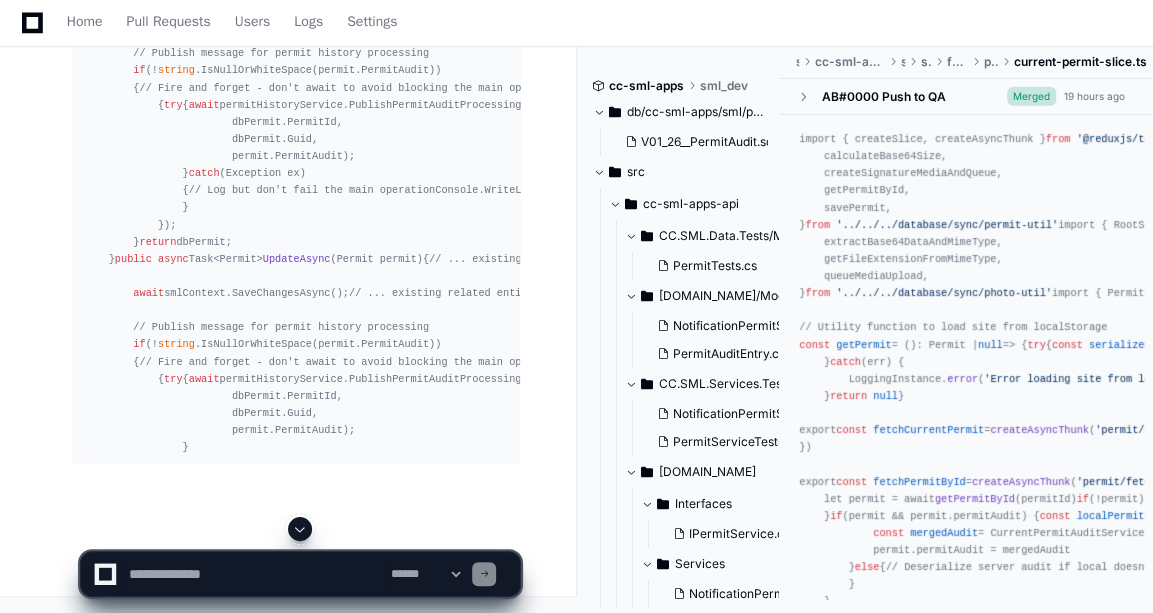click 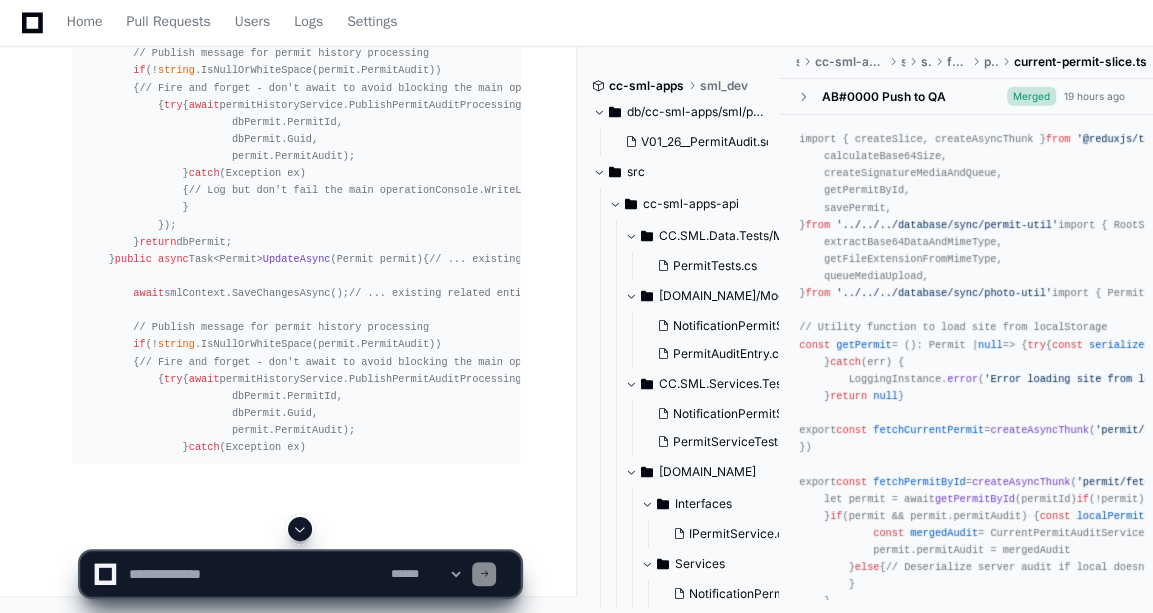 scroll, scrollTop: 19144, scrollLeft: 0, axis: vertical 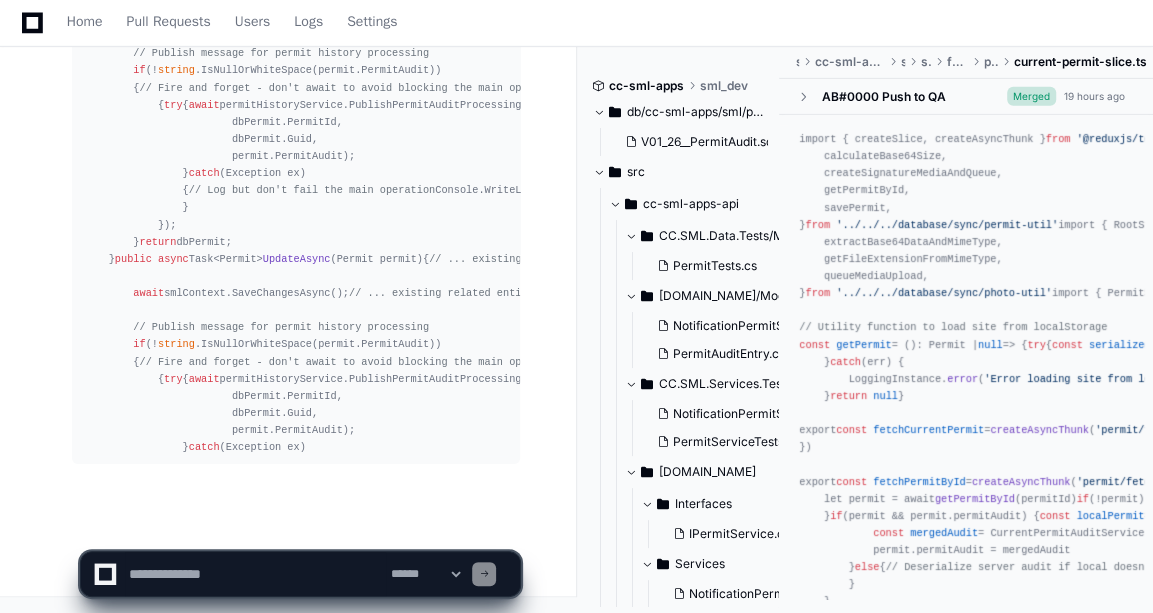 click on "**********" 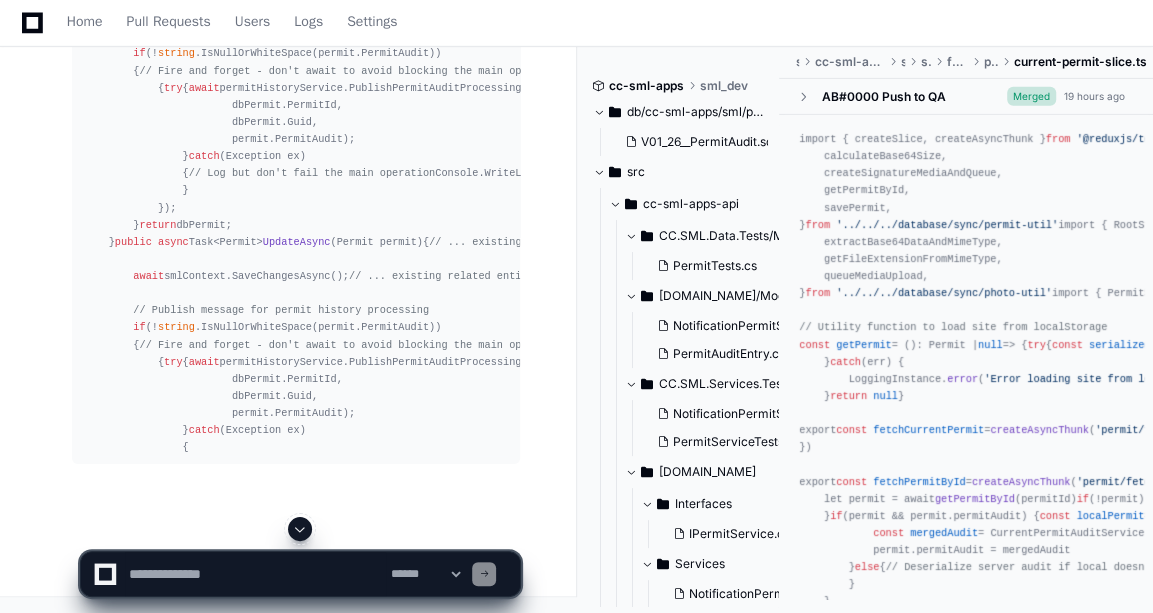 click 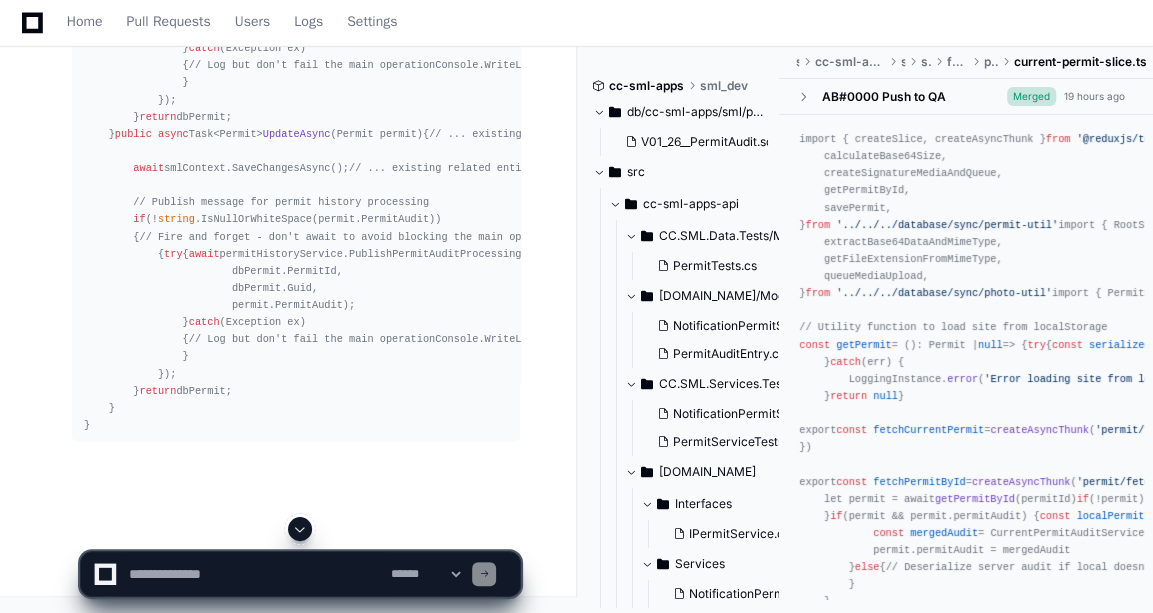 click 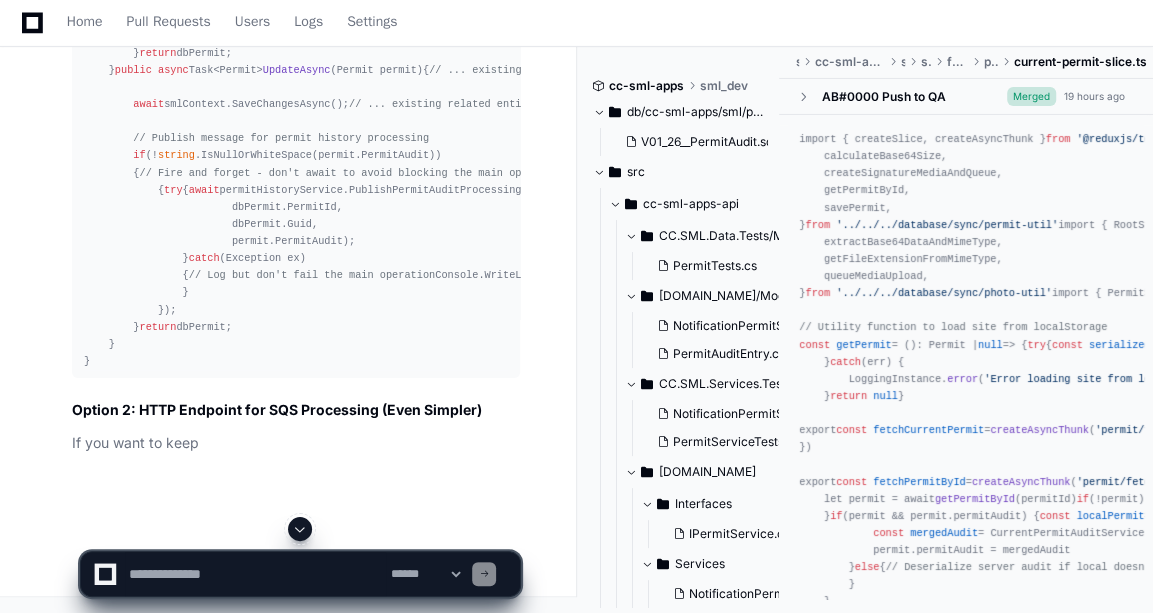 scroll, scrollTop: 19357, scrollLeft: 0, axis: vertical 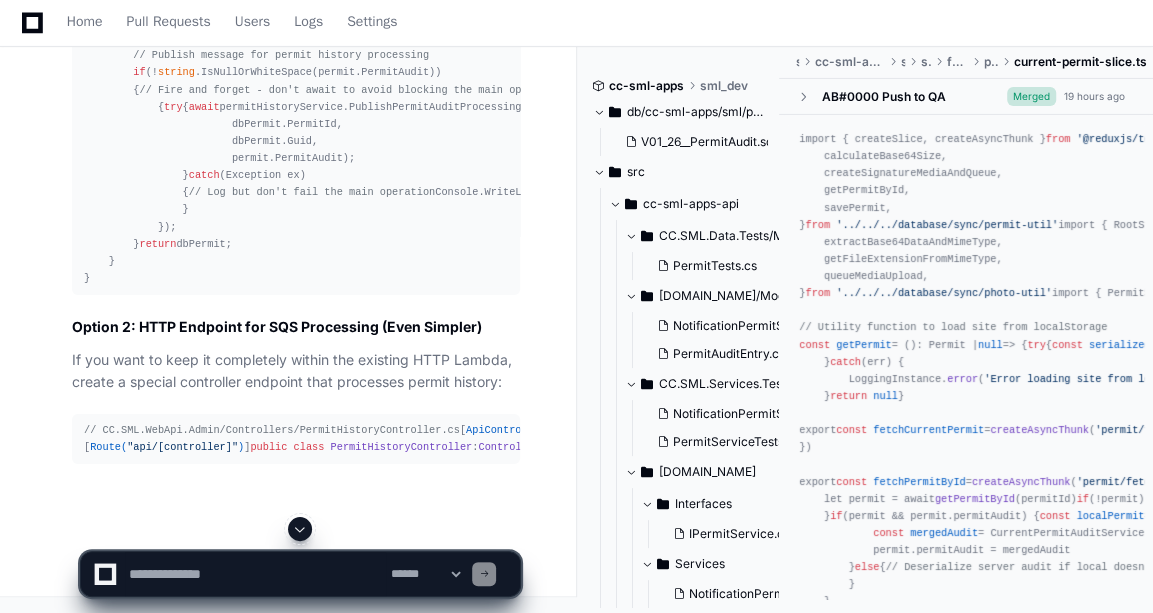 click 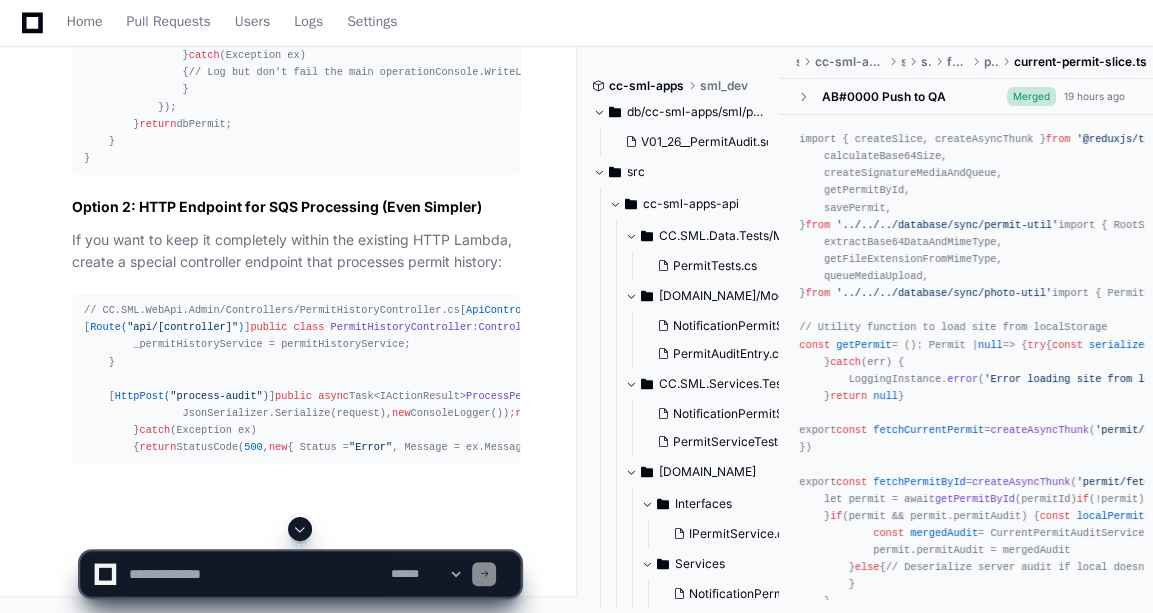 click 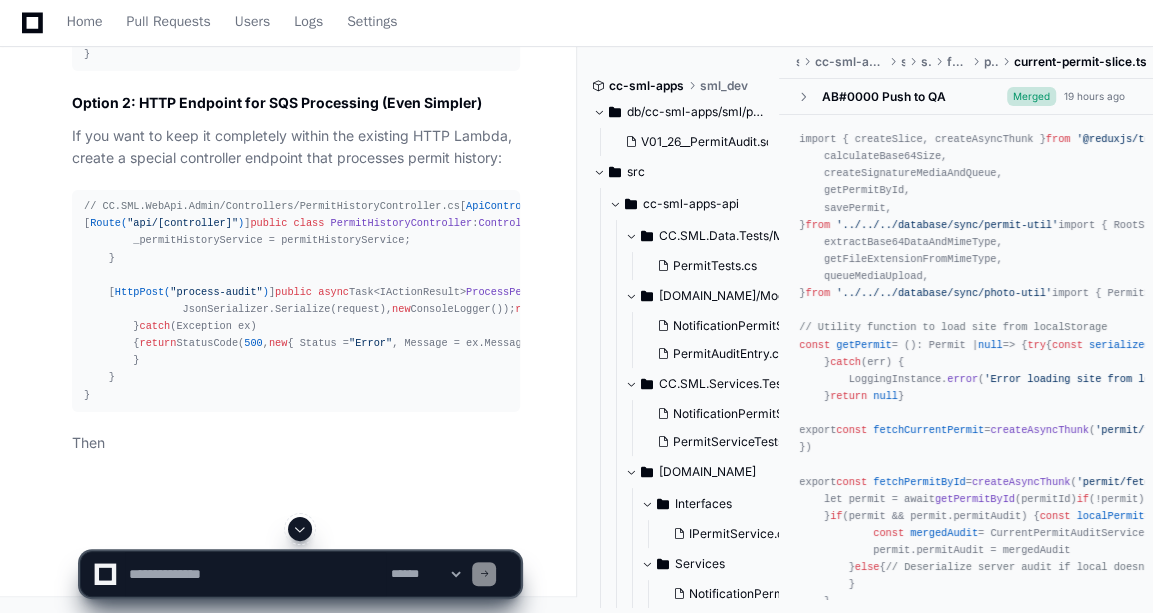 scroll, scrollTop: 19896, scrollLeft: 0, axis: vertical 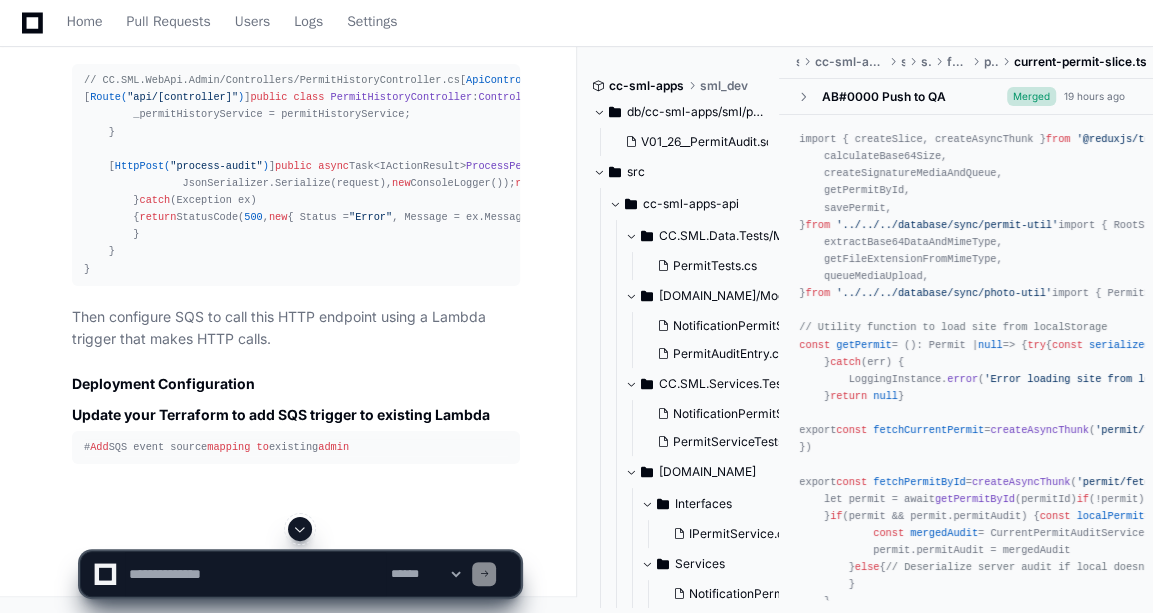 click 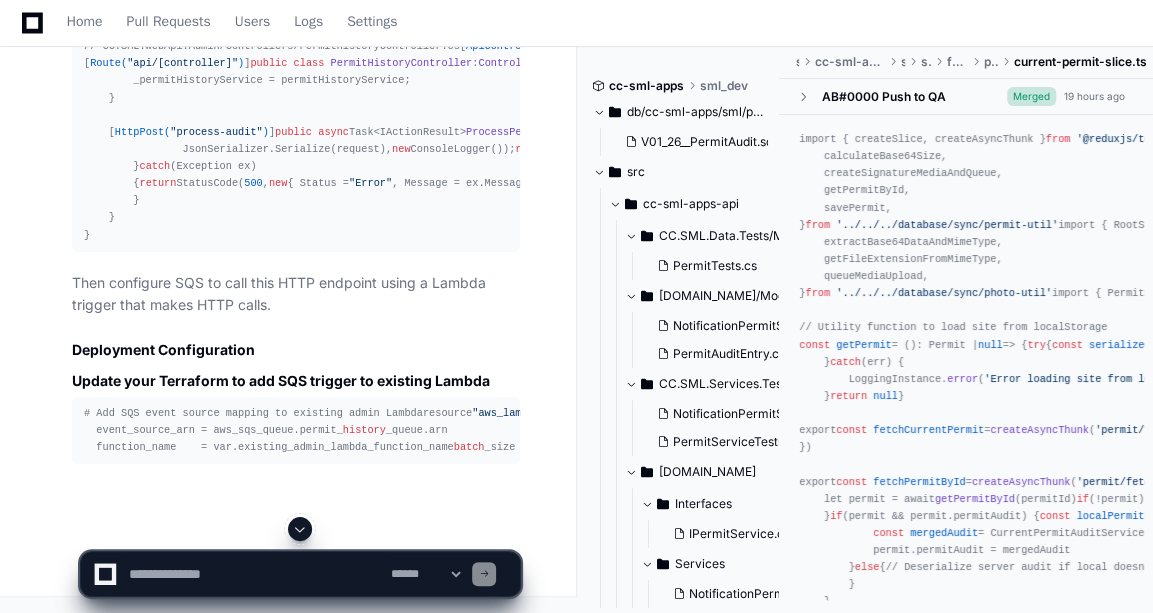 scroll, scrollTop: 20159, scrollLeft: 0, axis: vertical 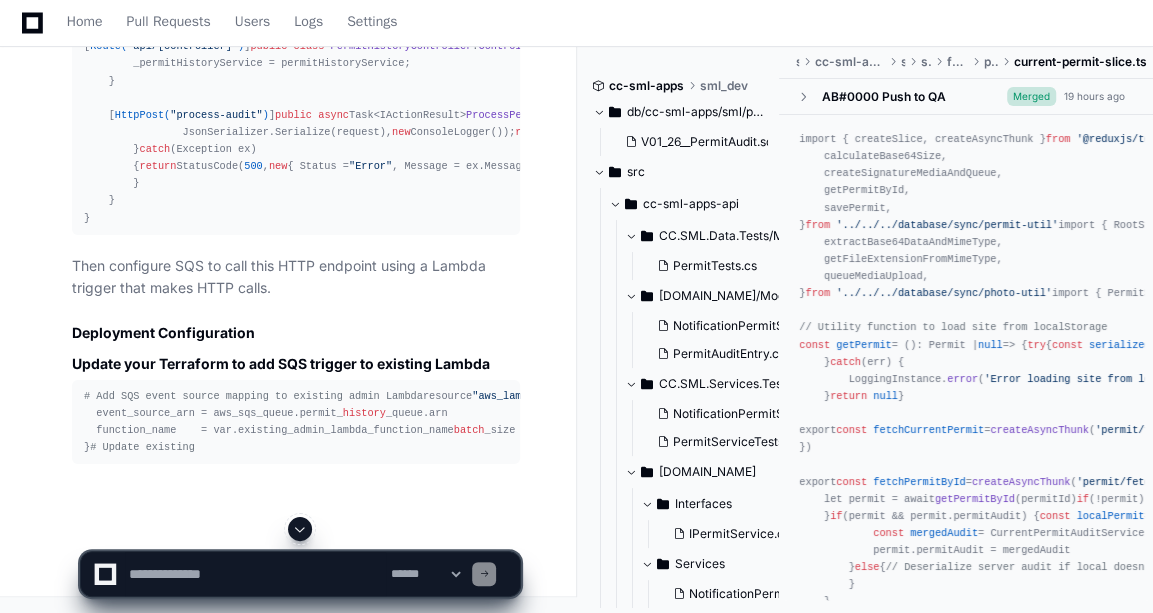 click 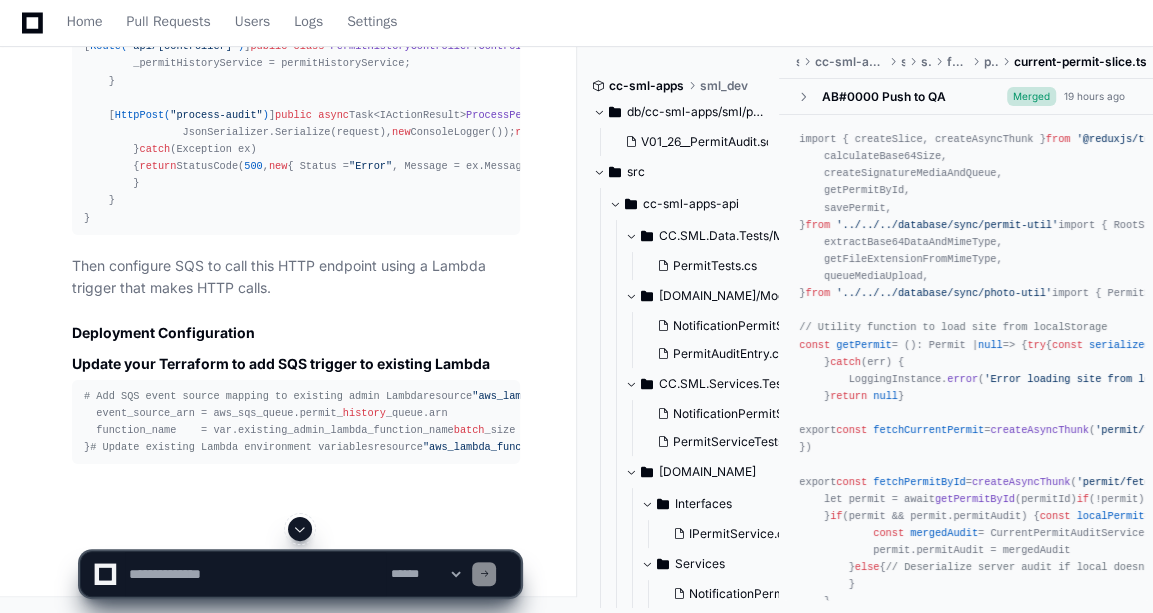 scroll, scrollTop: 20297, scrollLeft: 0, axis: vertical 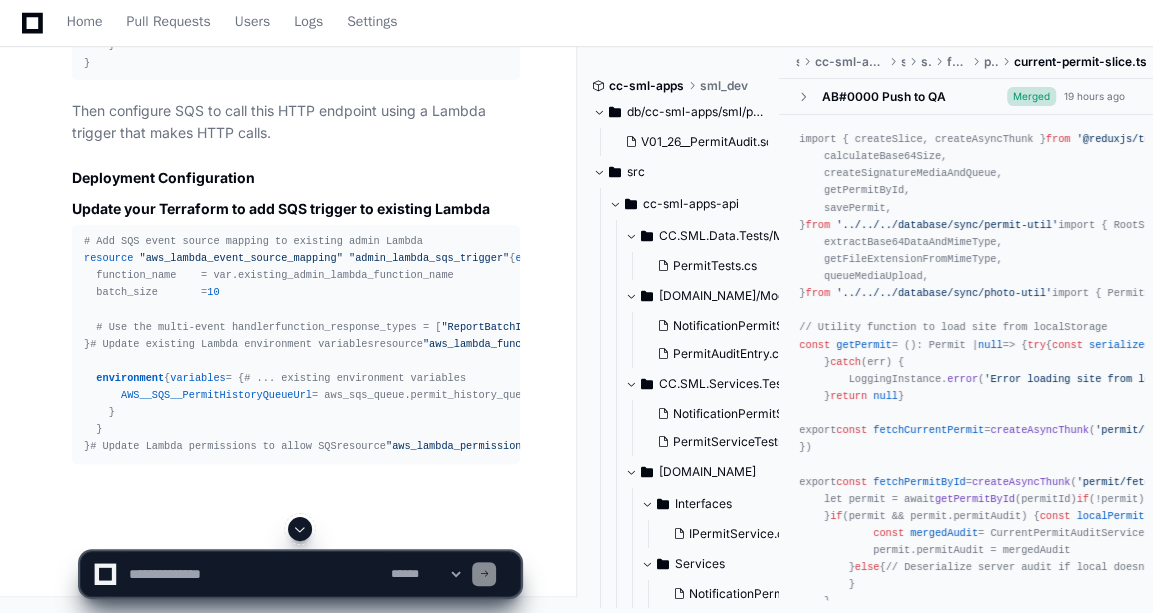 click 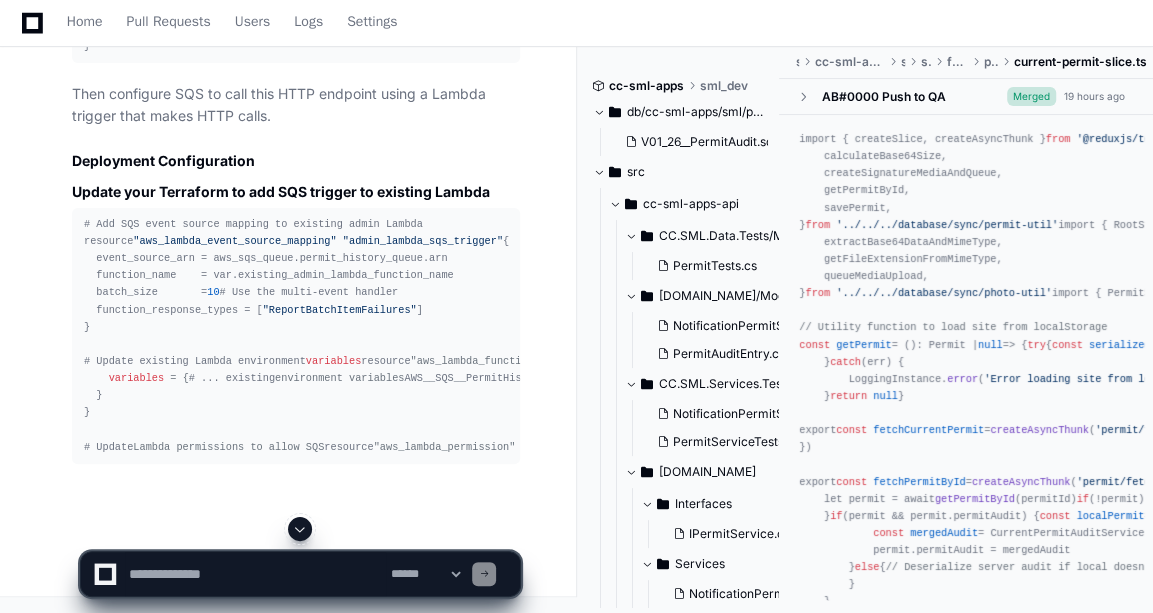 click 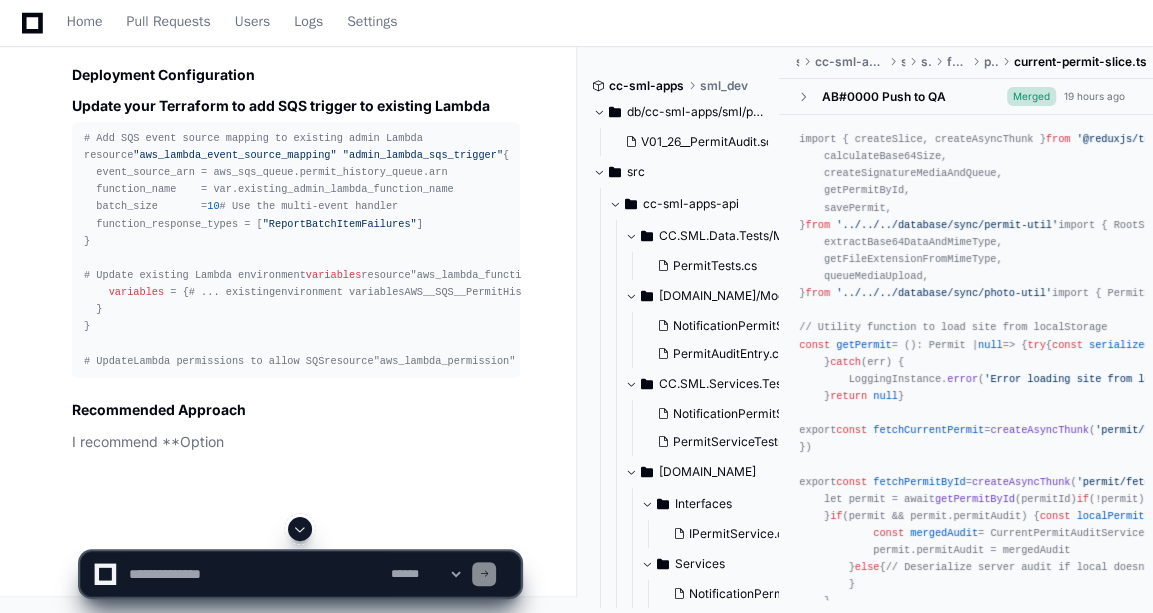scroll, scrollTop: 20645, scrollLeft: 0, axis: vertical 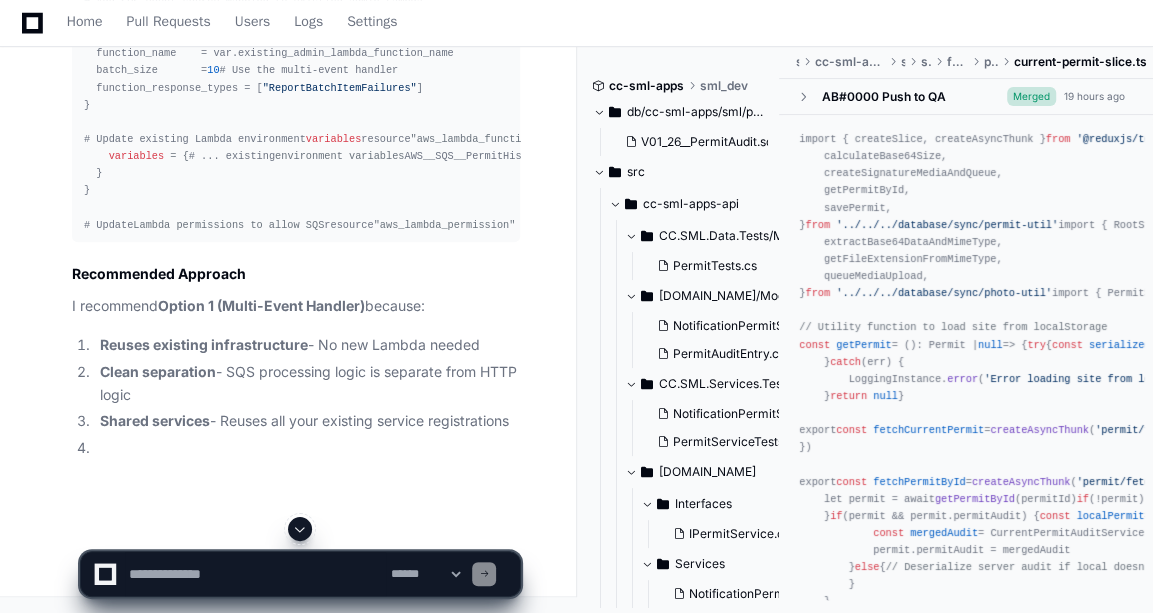 click 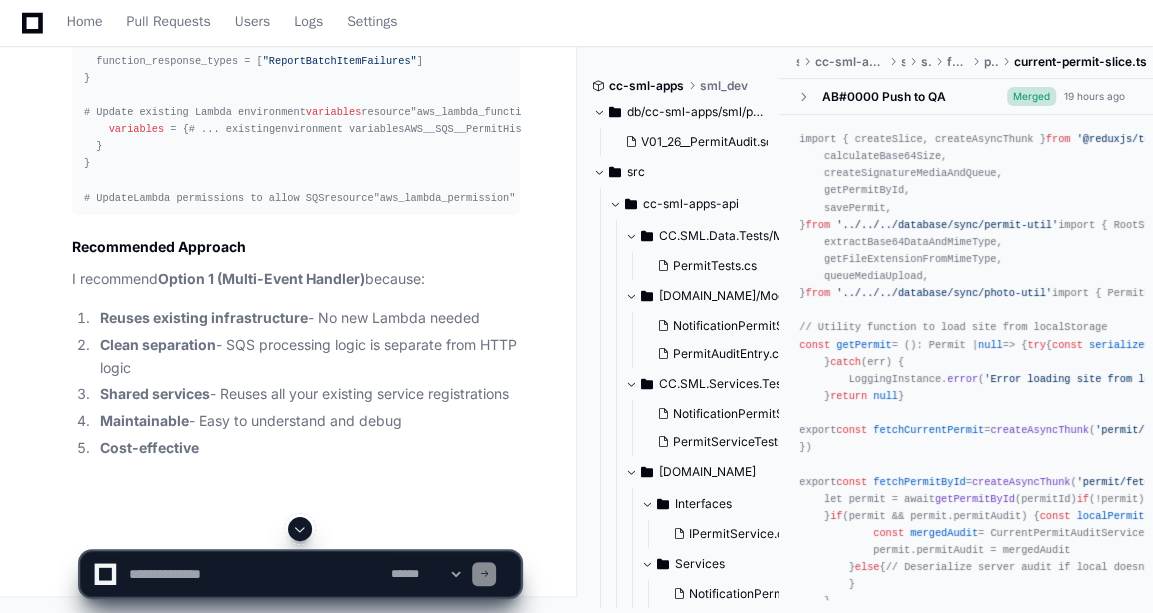 scroll, scrollTop: 20844, scrollLeft: 0, axis: vertical 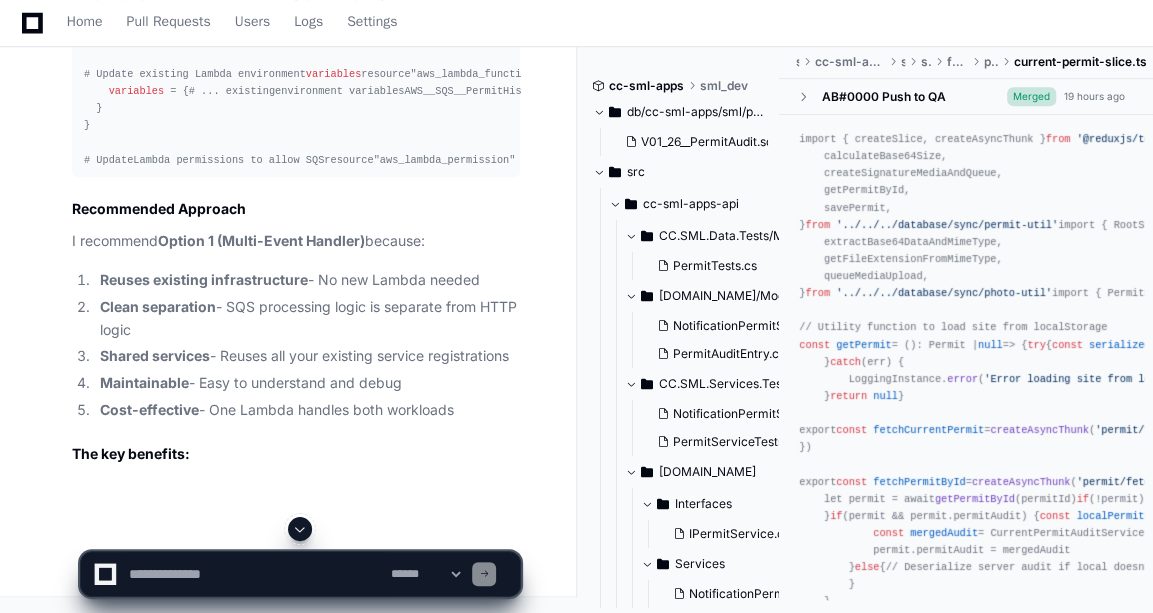 click 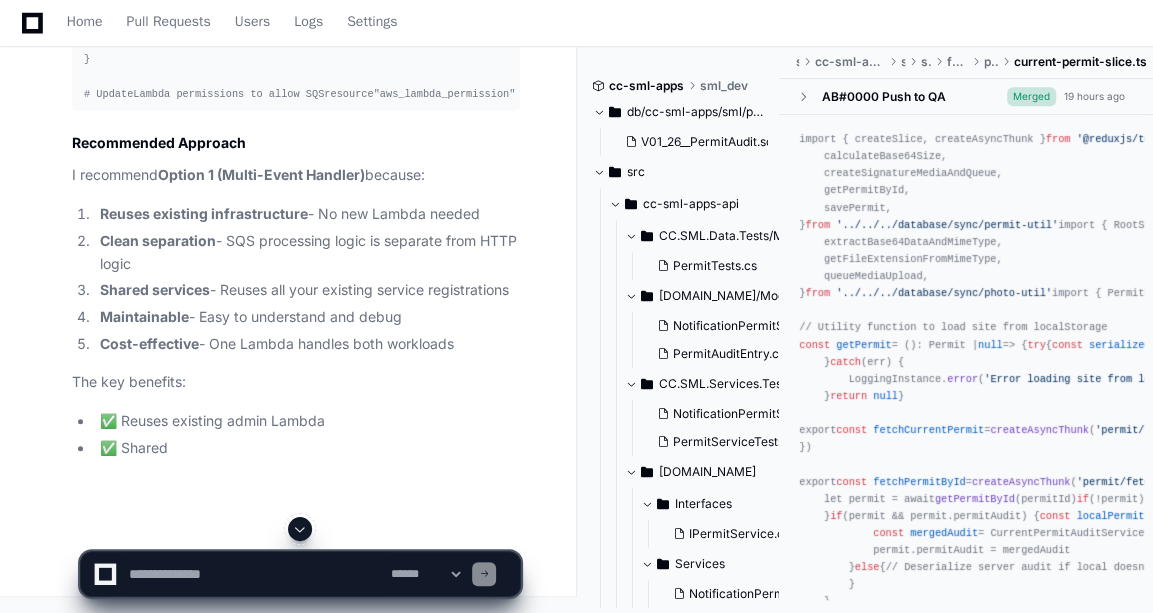 scroll, scrollTop: 20949, scrollLeft: 0, axis: vertical 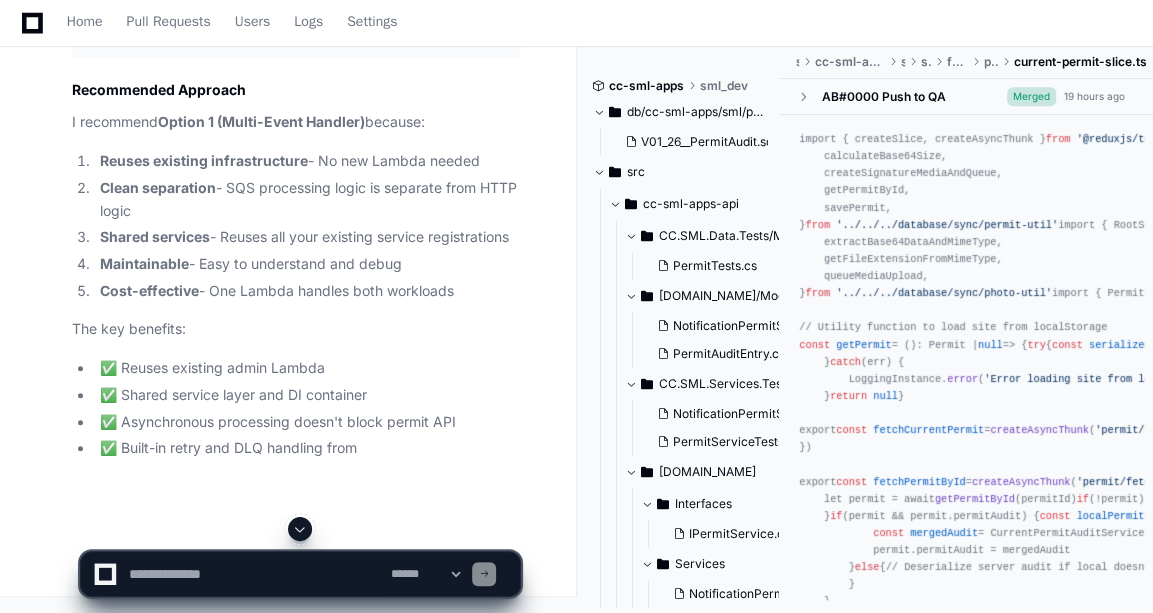 click 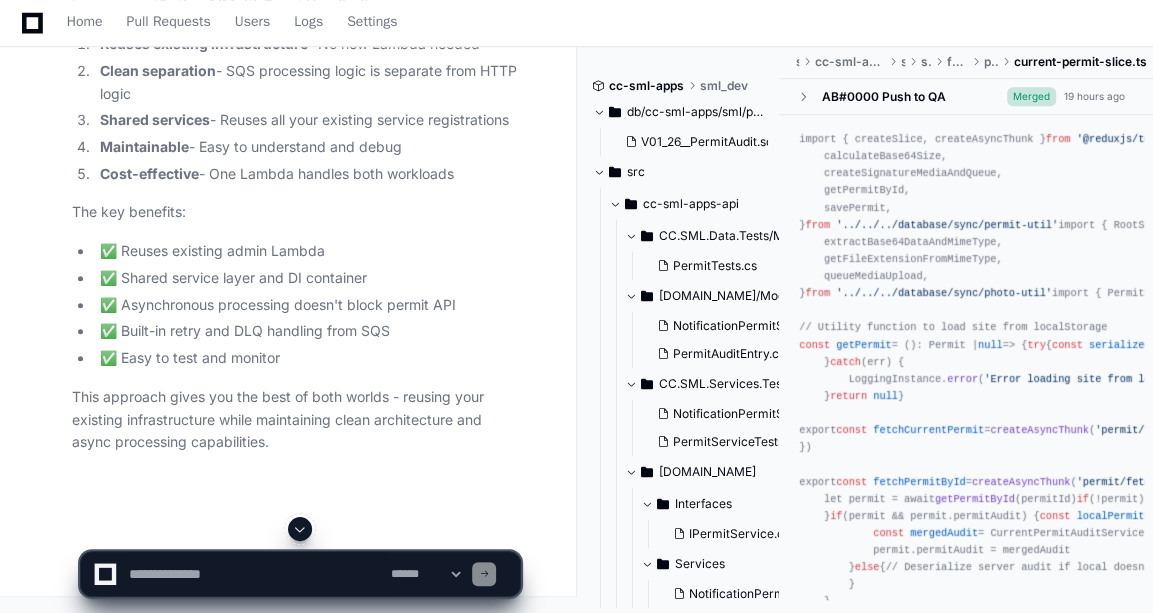 scroll, scrollTop: 14588, scrollLeft: 0, axis: vertical 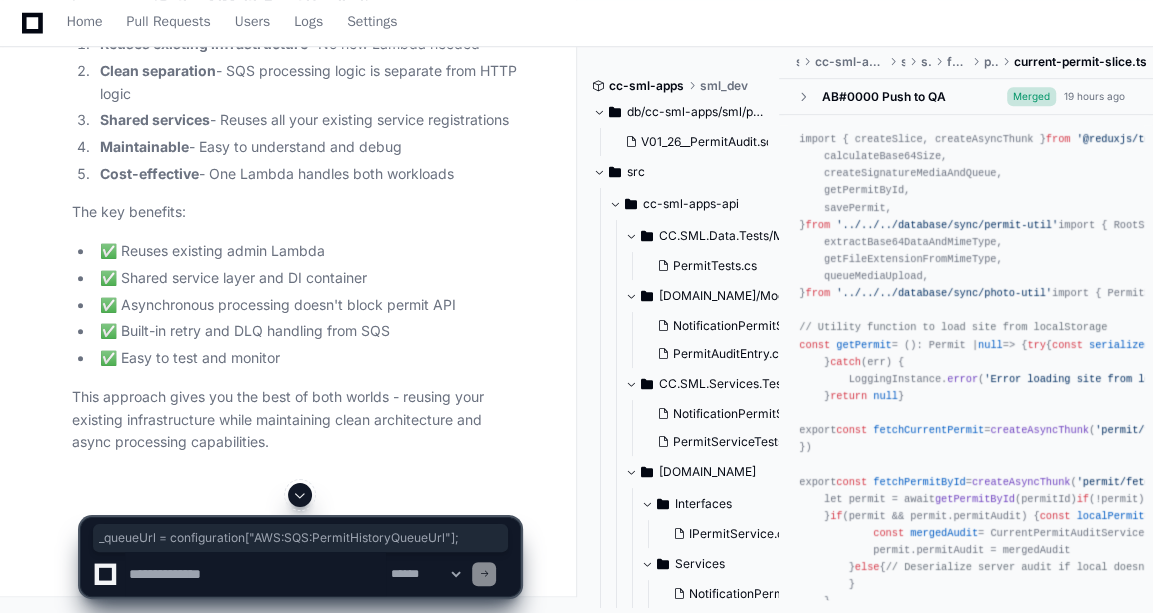 click 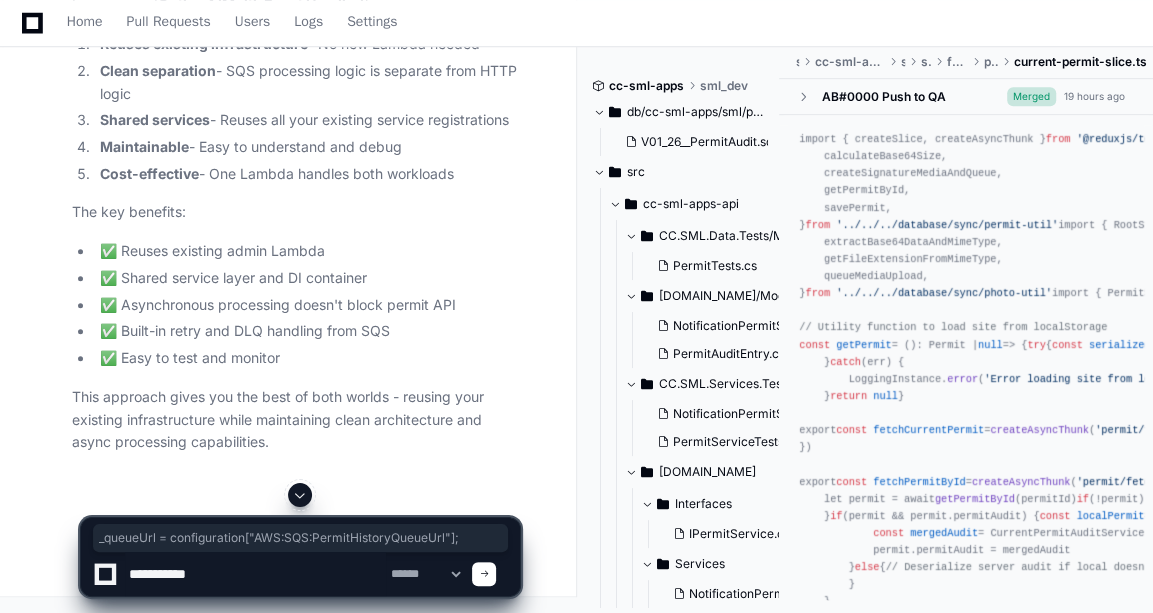 scroll, scrollTop: 16267, scrollLeft: 0, axis: vertical 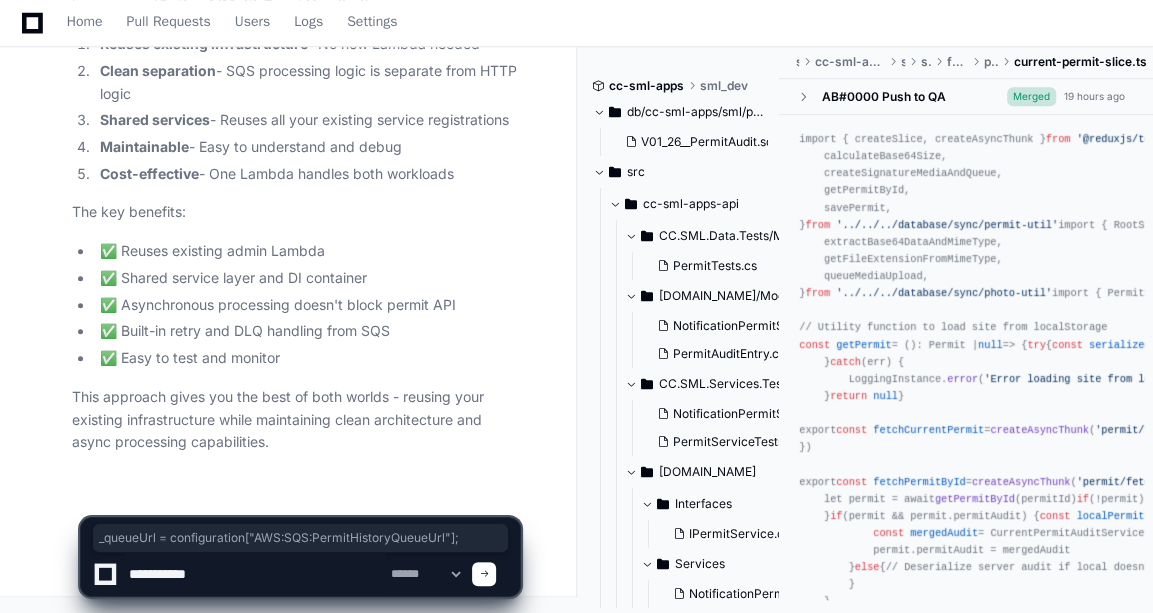 type on "**********" 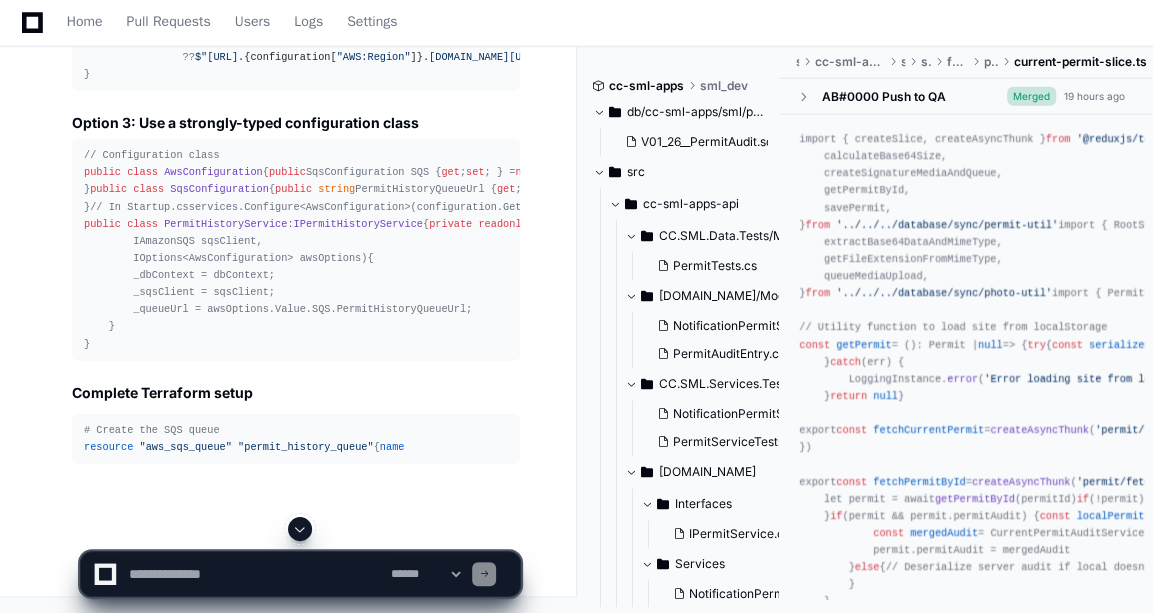scroll, scrollTop: 21893, scrollLeft: 0, axis: vertical 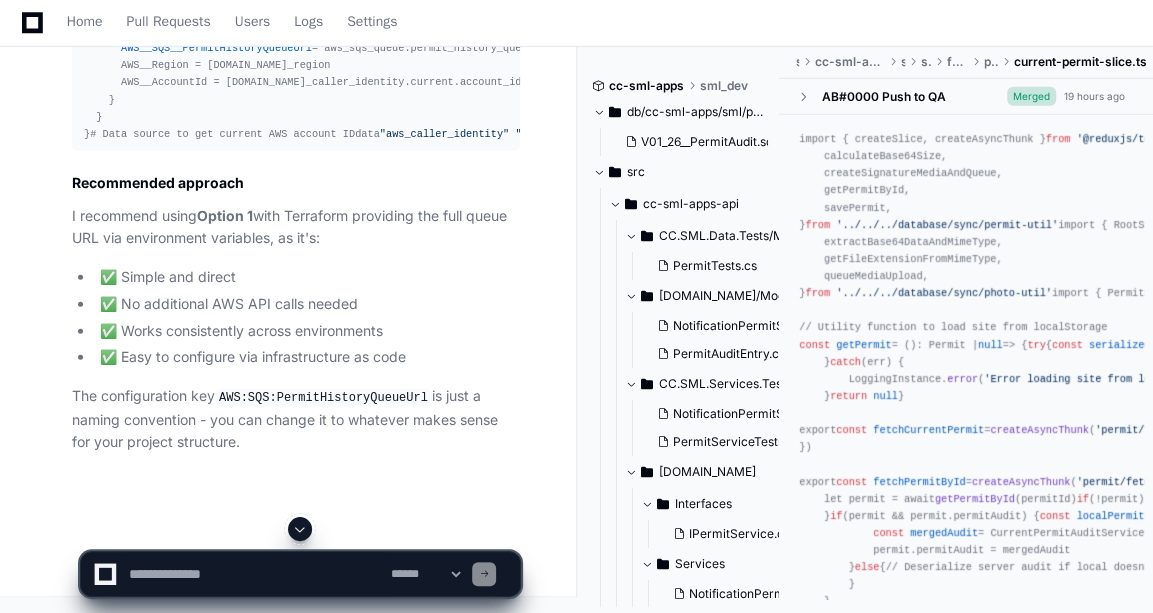 click on "[PERSON_NAME] 21 hours ago permit_audit is not being populated at any stage
C:\Users\suruch\source\repos\[US_STATE]-Pacific\cc-sml-apps\src\cc-sml-apps-ui-mobile\src\store\features\permit\current-permit-slice.ts
line 112
PlayerZero 21 hours ago Thinking Reading current-permit-slice.ts (100 : 500)  The user is reporting that `permit_audit` is not being populated at any stage, and they've referenced a specific file and line number. I need to look at this file to understand the issue. The file is in the mobile UI store features for current permit slice, specifically line 112.
Let me first read the file to see what's happening at line 112 and understand the context around permit_audit.  Reading current-permit-slice.ts (50 : 450) Reading current-permit-slice.ts  Now I can see the broader context. Let me look at the imports at the top of the file to understand what the `CurrentPermitAuditService` is and where `getPermitAuditStatusText` comes from:  current-permit-slice.ts 1 2" 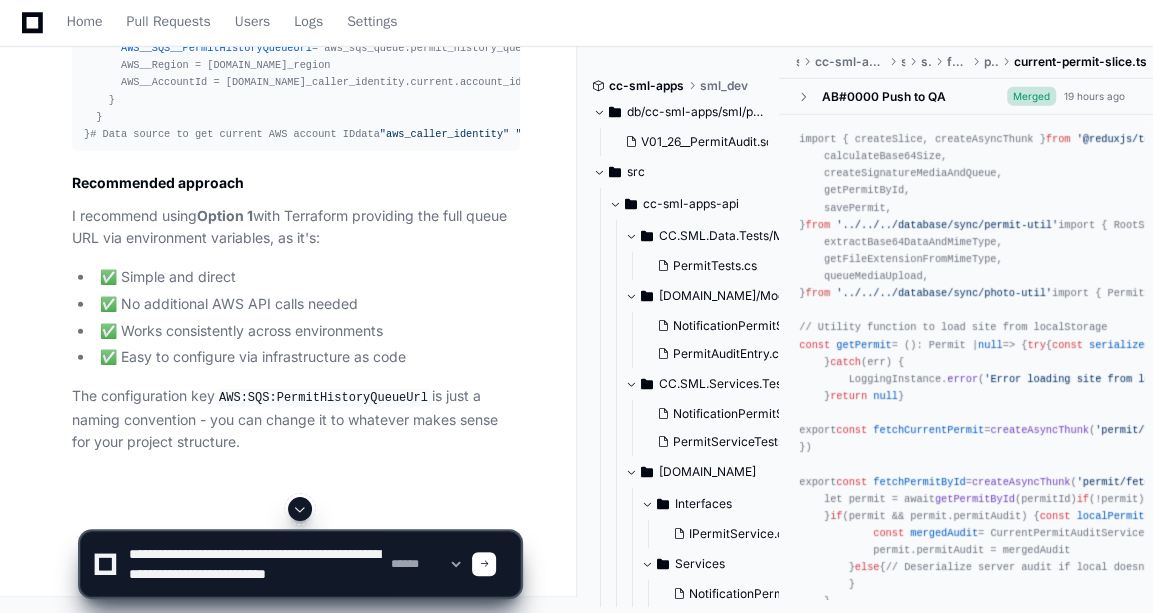 scroll, scrollTop: 6, scrollLeft: 0, axis: vertical 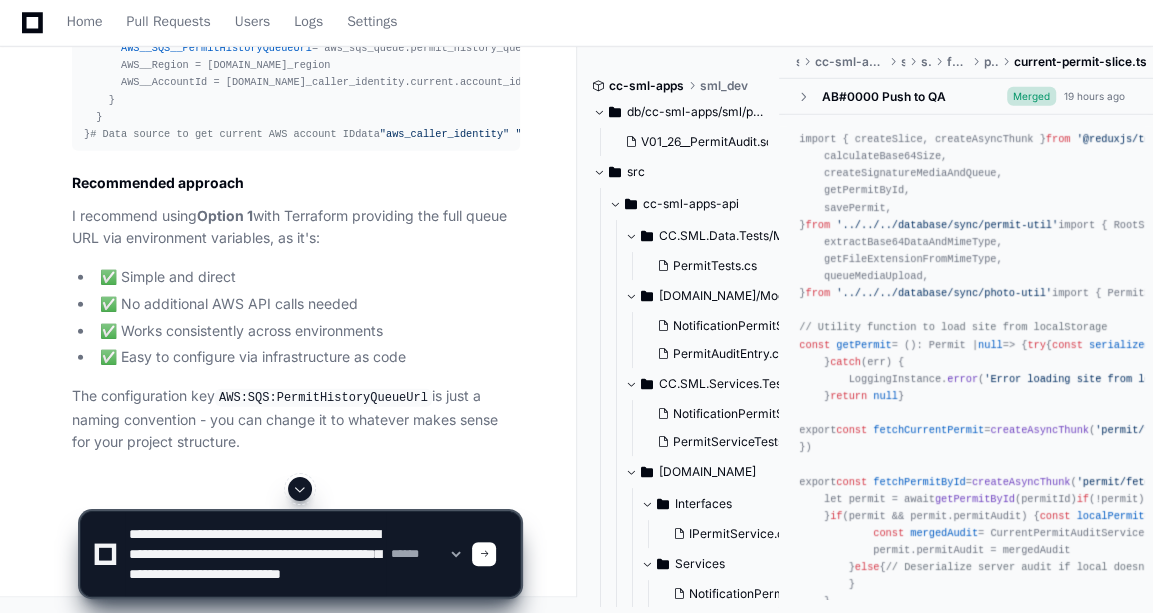type on "**********" 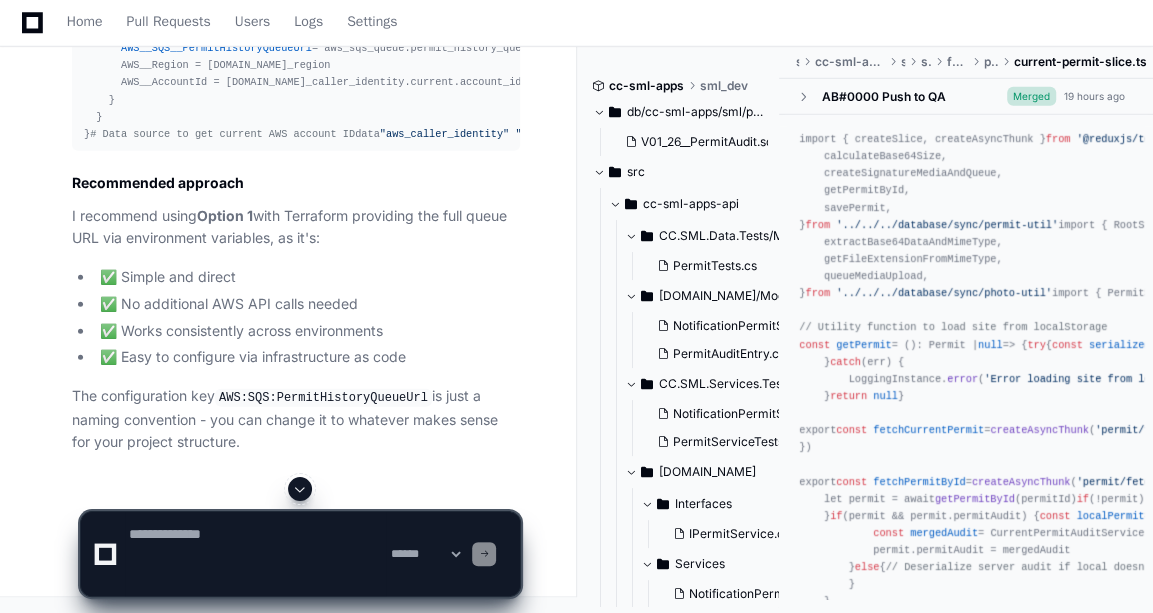scroll, scrollTop: 0, scrollLeft: 0, axis: both 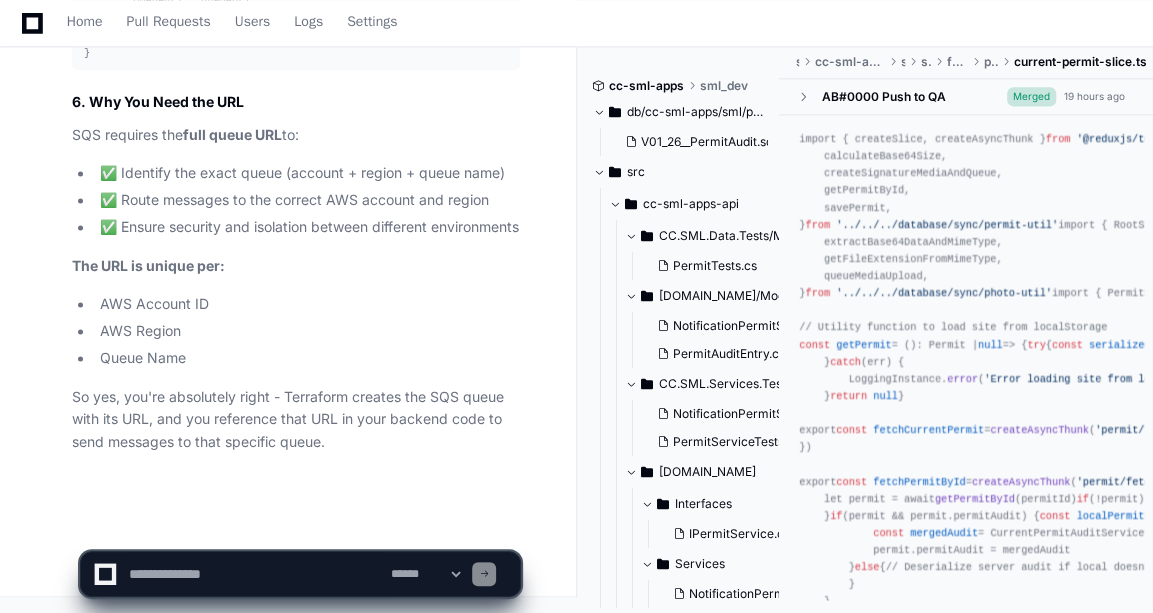 click 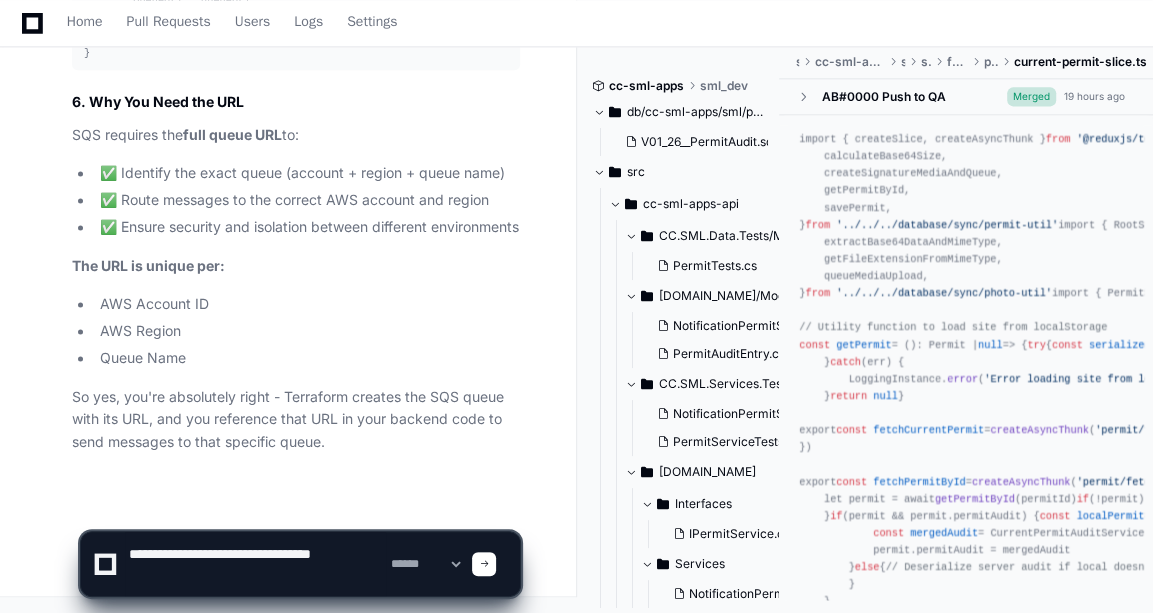 type on "**********" 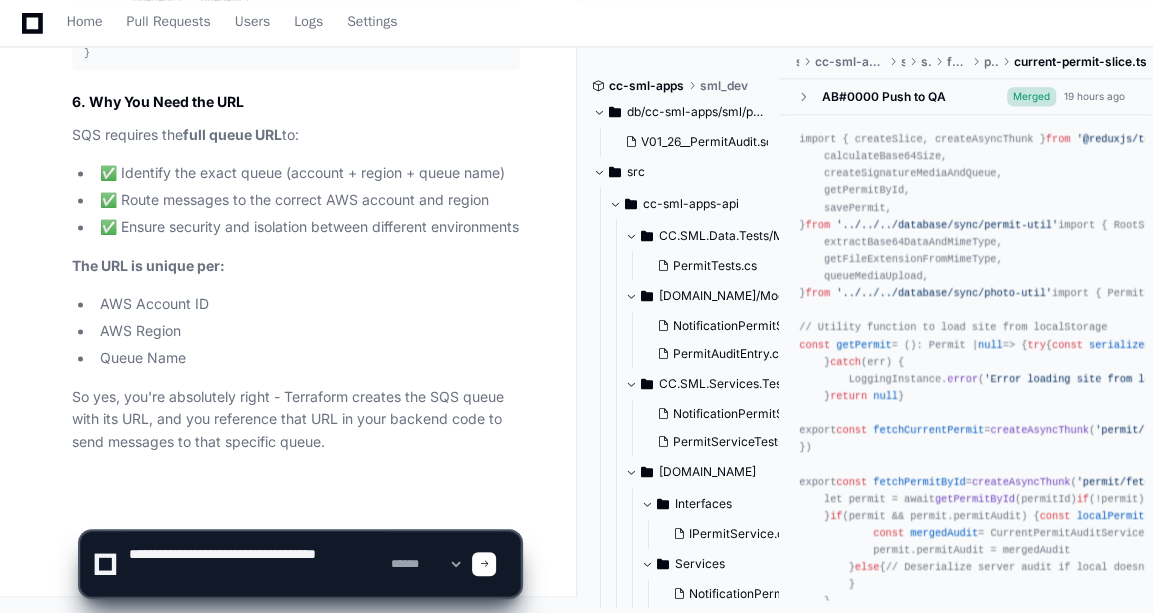 type 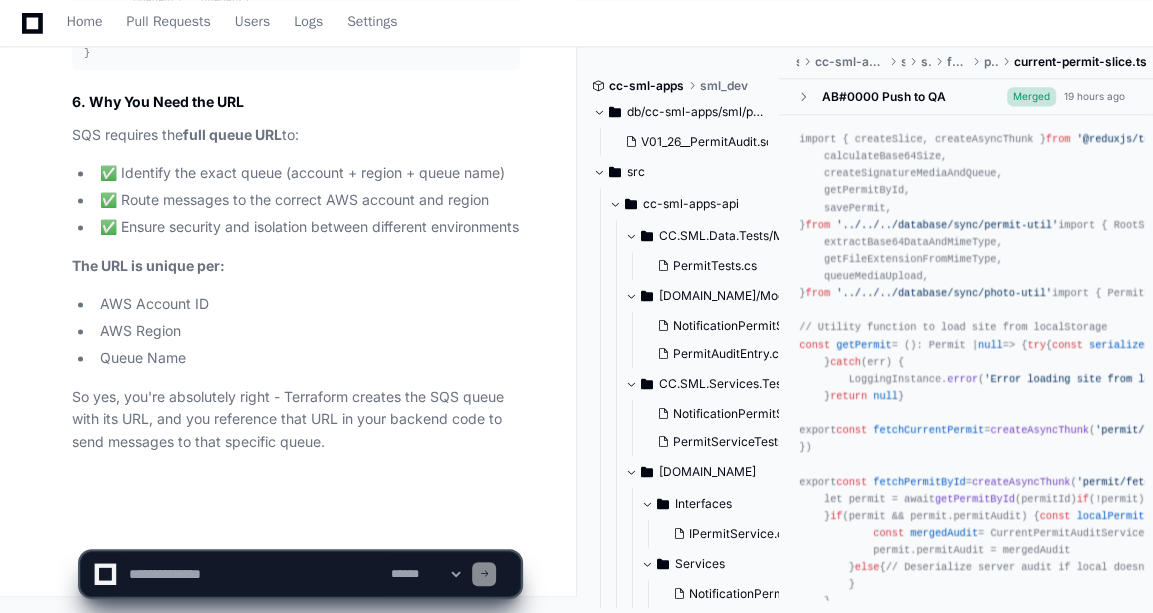 scroll, scrollTop: 0, scrollLeft: 0, axis: both 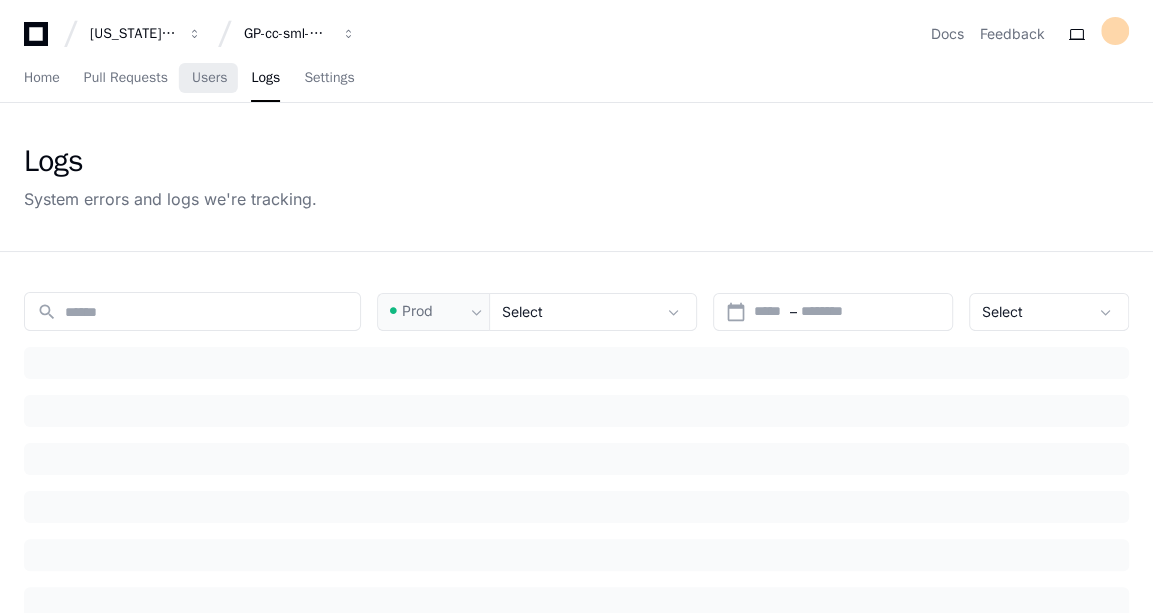 click on "Users" at bounding box center [210, 78] 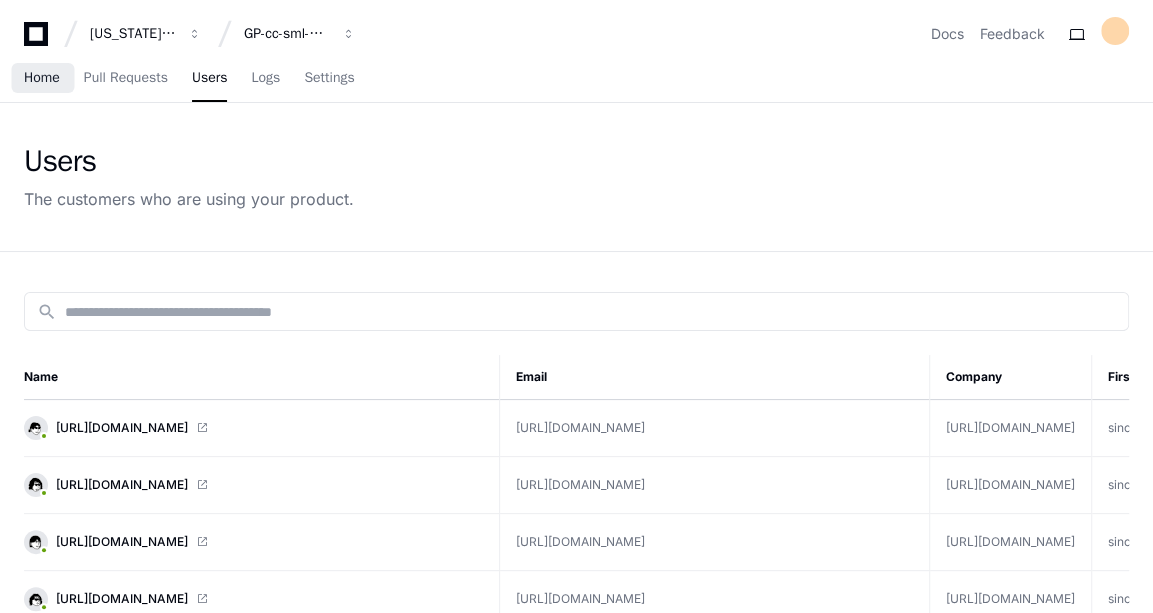 click on "Home" at bounding box center [42, 78] 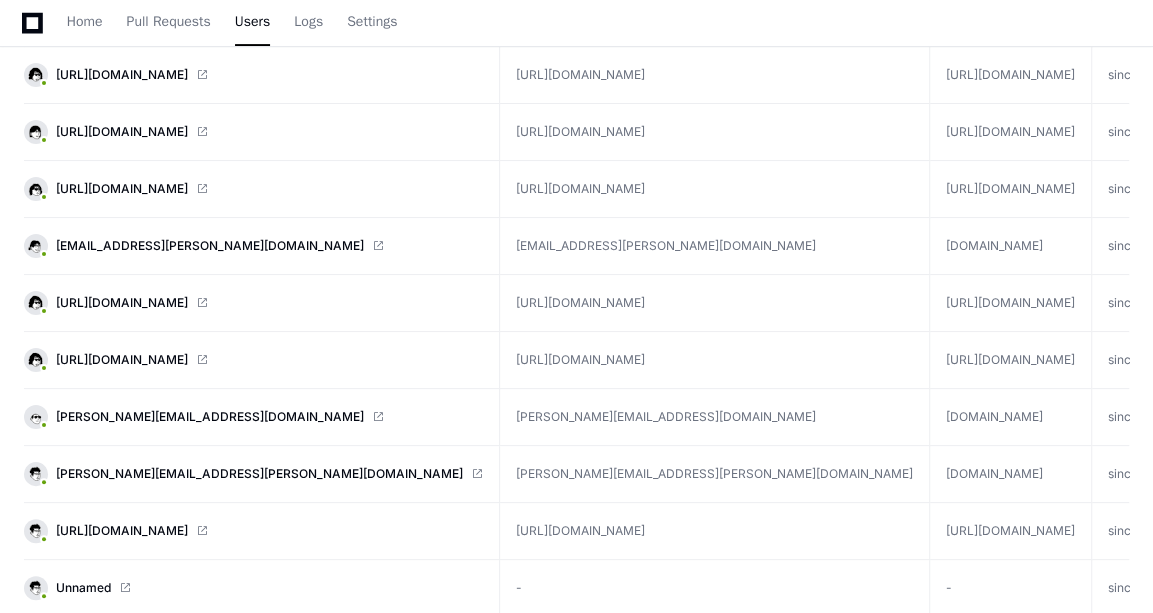 scroll, scrollTop: 0, scrollLeft: 0, axis: both 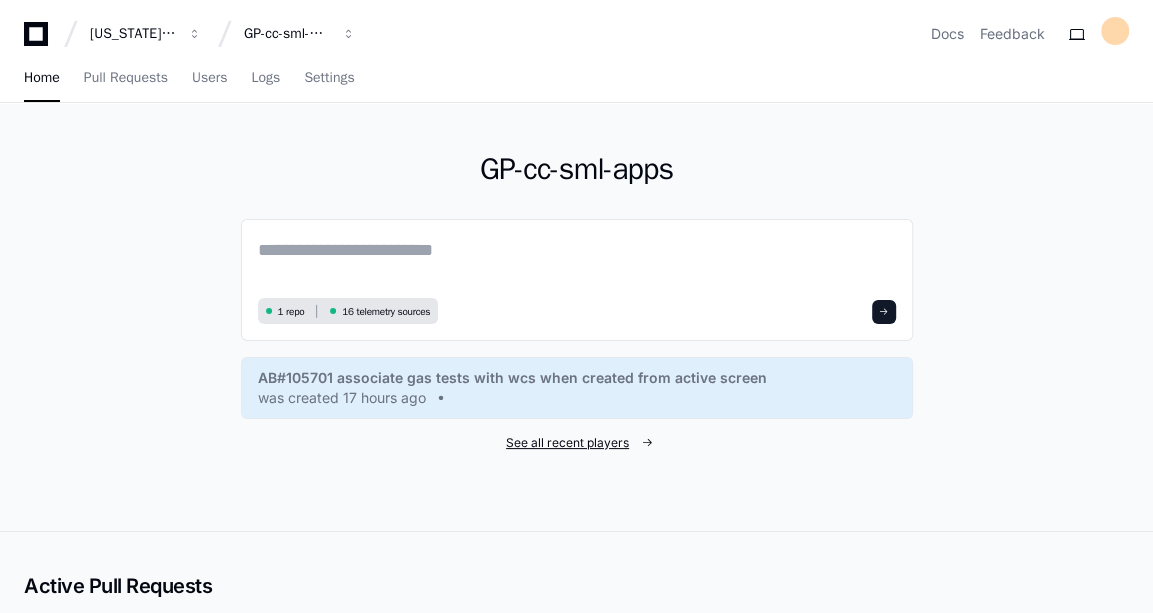 click on "See all recent players" 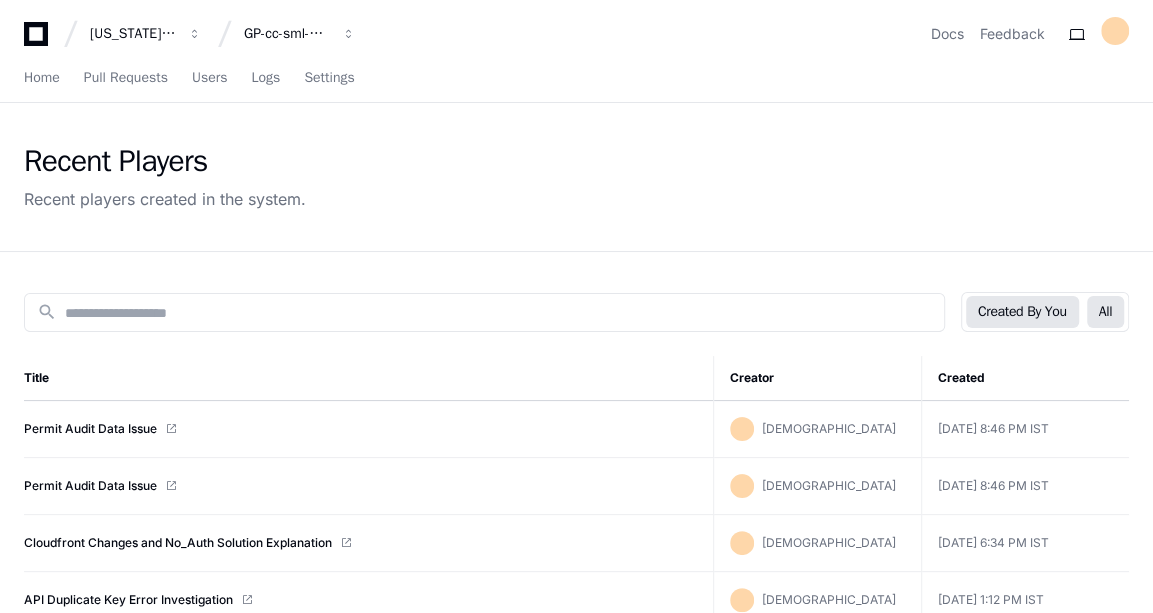click on "All" 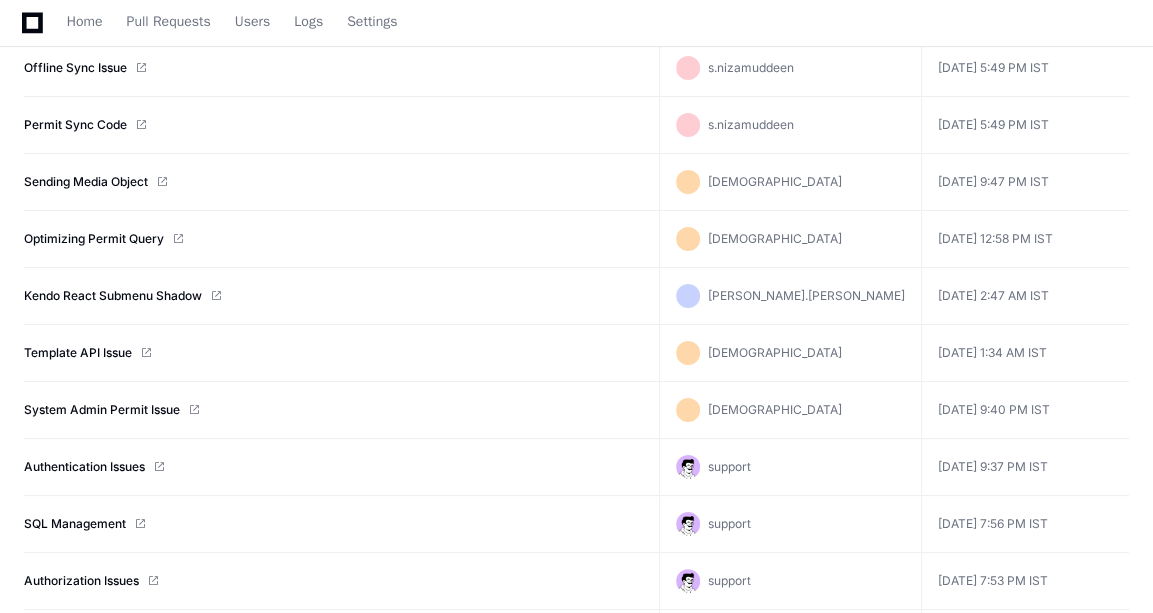 scroll, scrollTop: 4162, scrollLeft: 0, axis: vertical 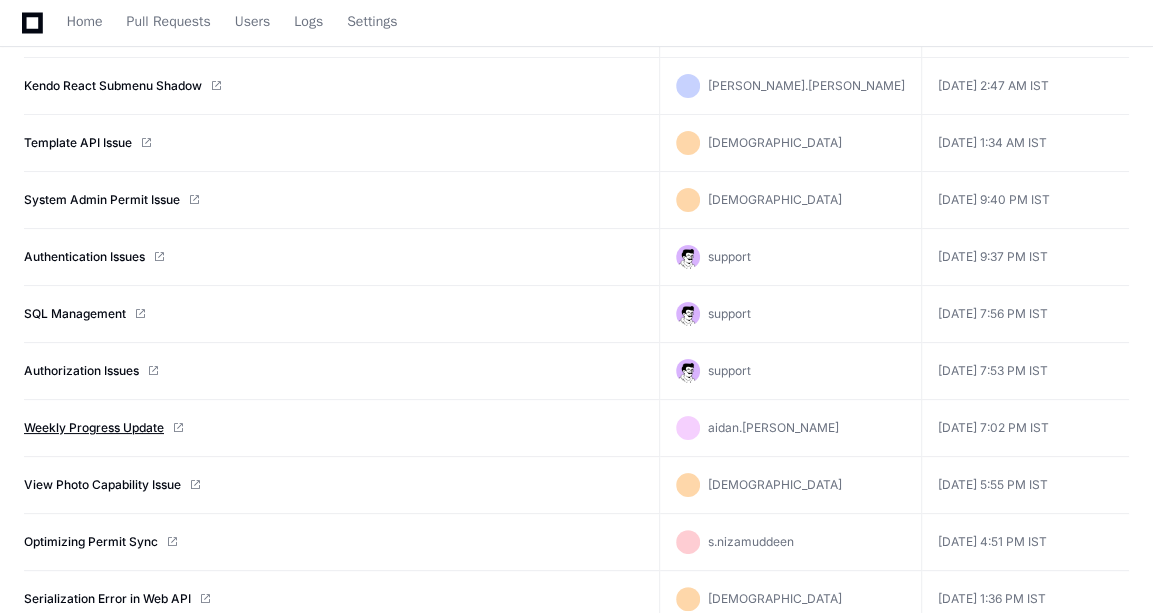 click on "Weekly Progress Update" 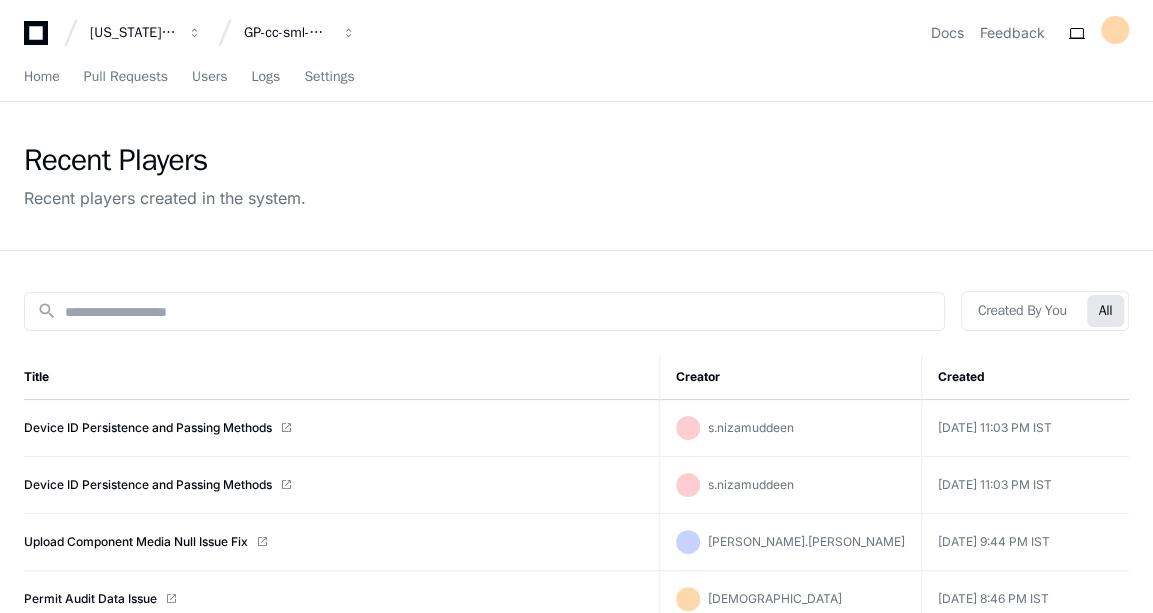 scroll, scrollTop: 0, scrollLeft: 0, axis: both 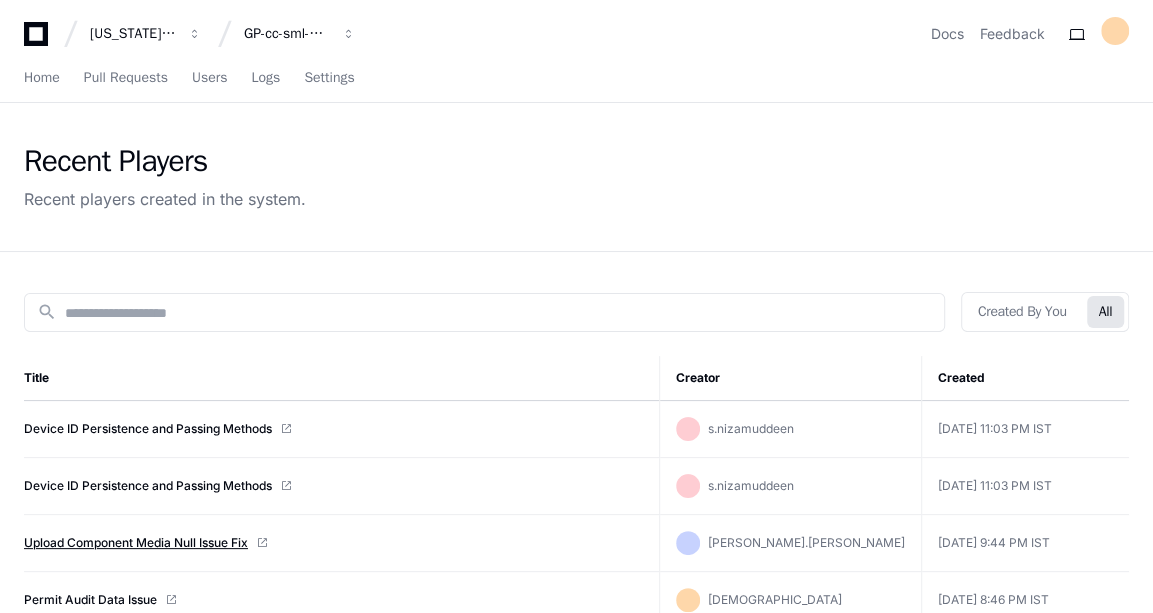 click on "Upload Component Media Null Issue Fix" 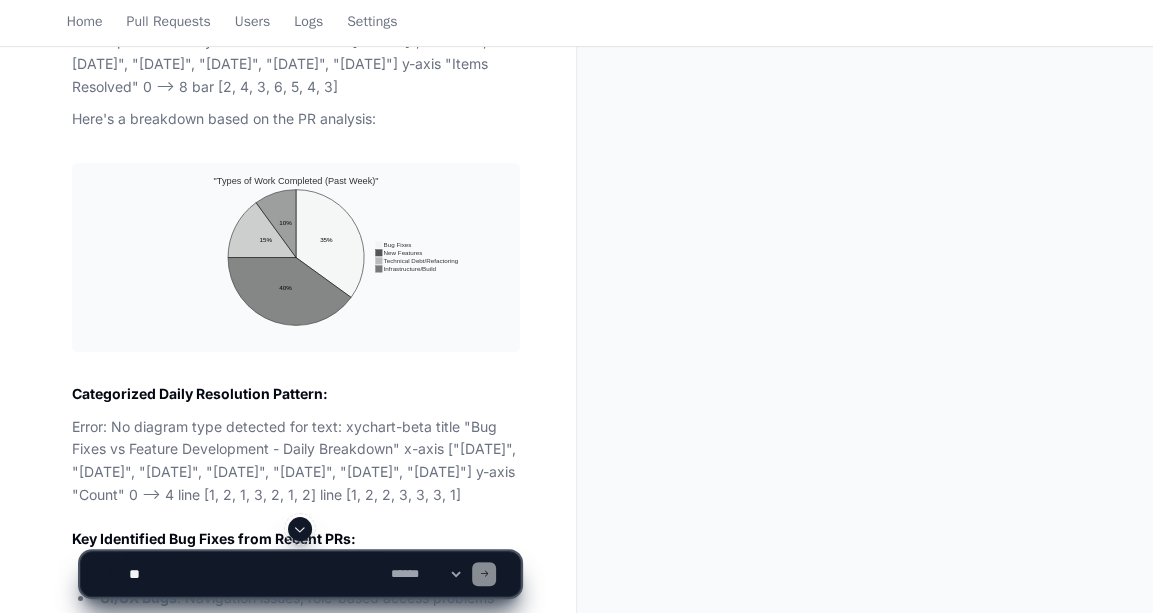 scroll, scrollTop: 4152, scrollLeft: 0, axis: vertical 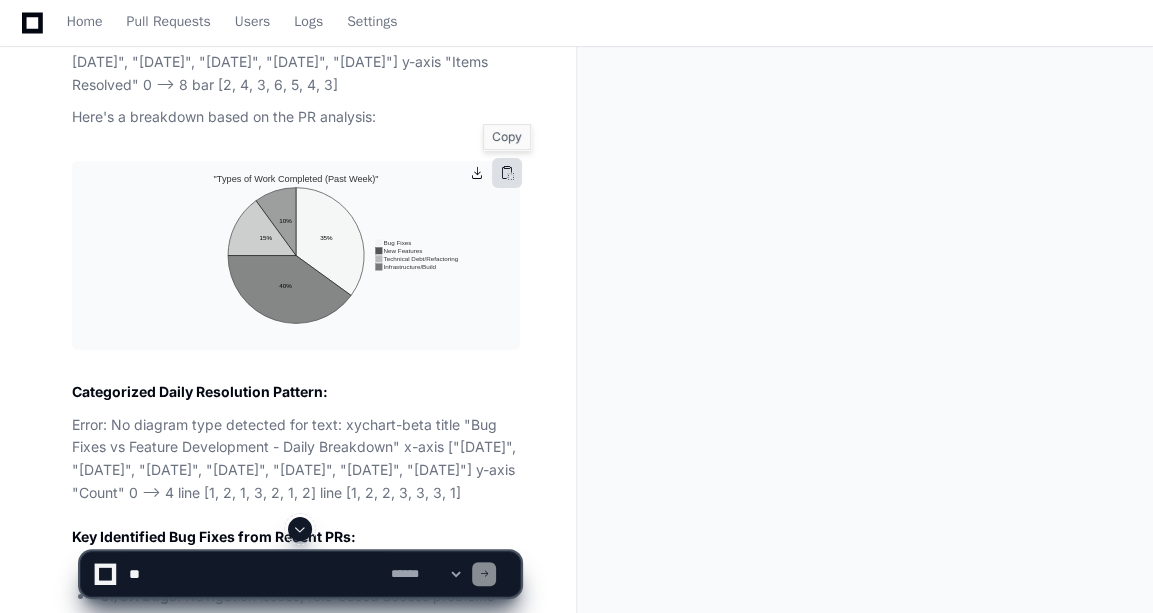 click at bounding box center [507, 173] 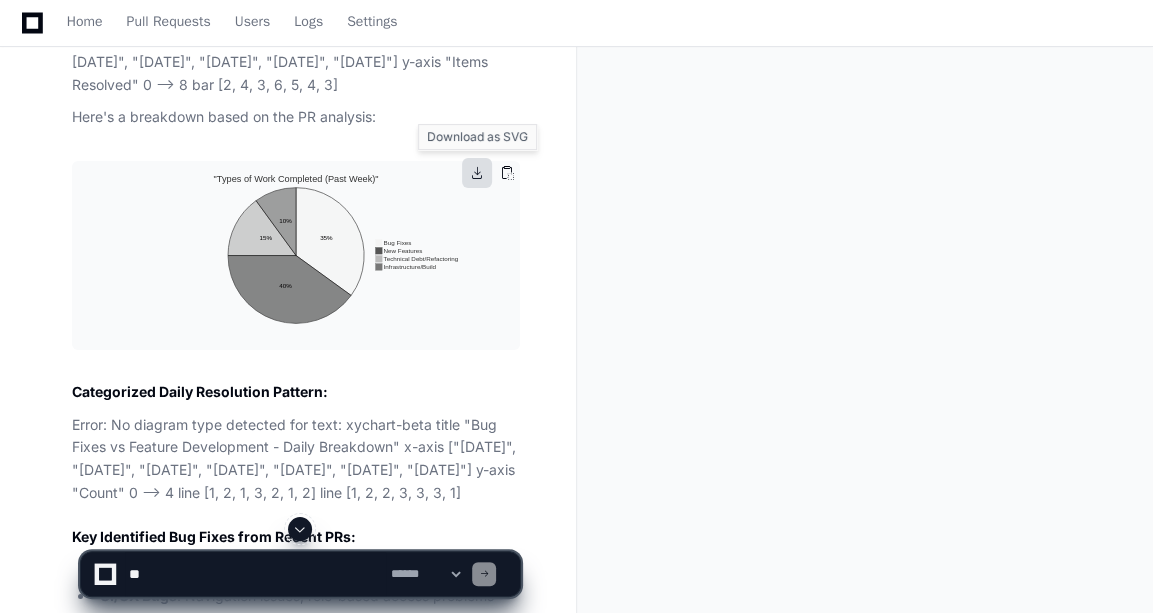 click at bounding box center (477, 173) 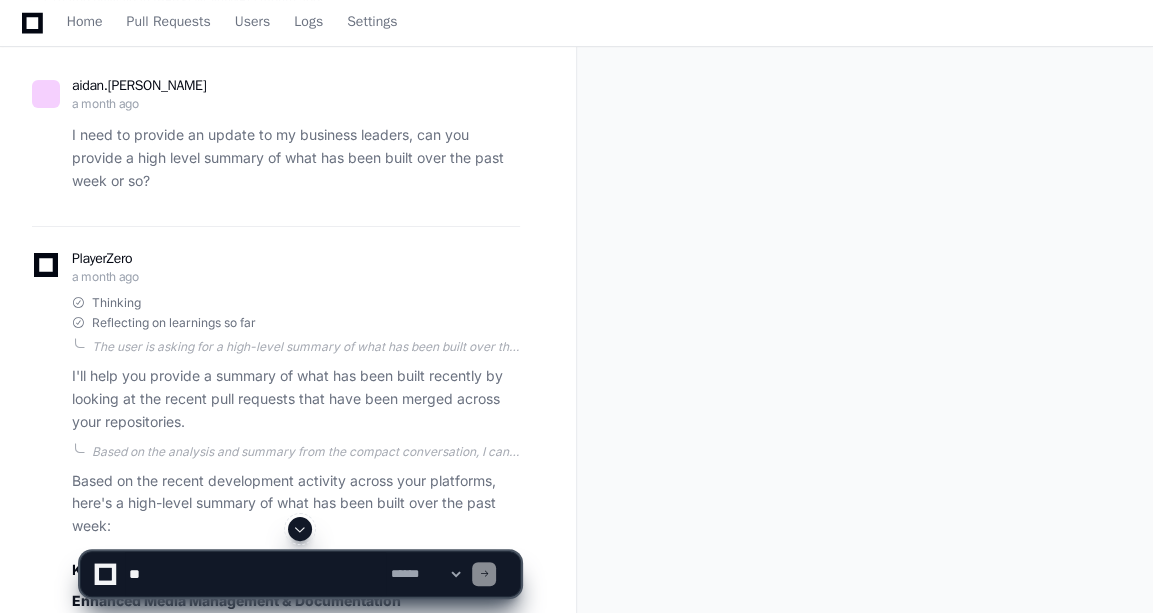 scroll, scrollTop: 109, scrollLeft: 0, axis: vertical 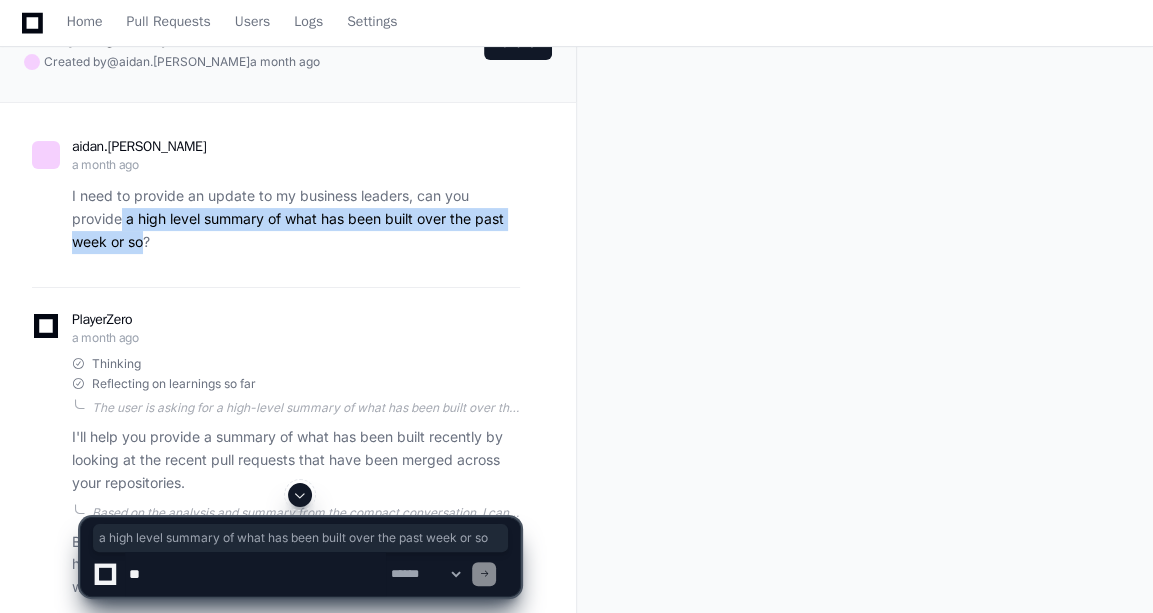 drag, startPoint x: 124, startPoint y: 217, endPoint x: 146, endPoint y: 233, distance: 27.202942 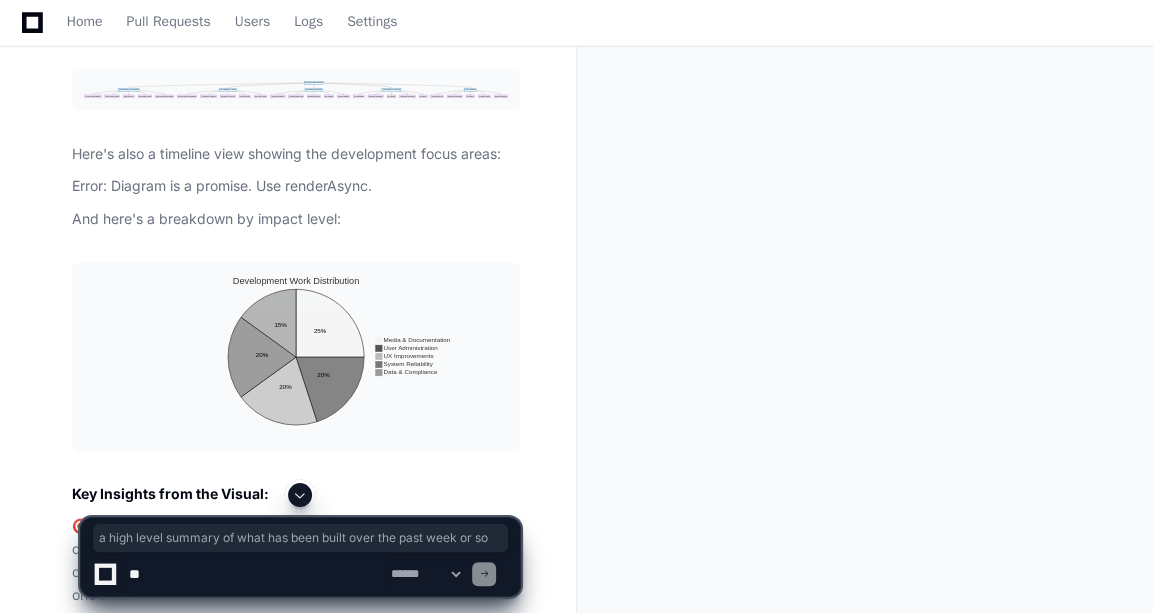 scroll, scrollTop: 2503, scrollLeft: 0, axis: vertical 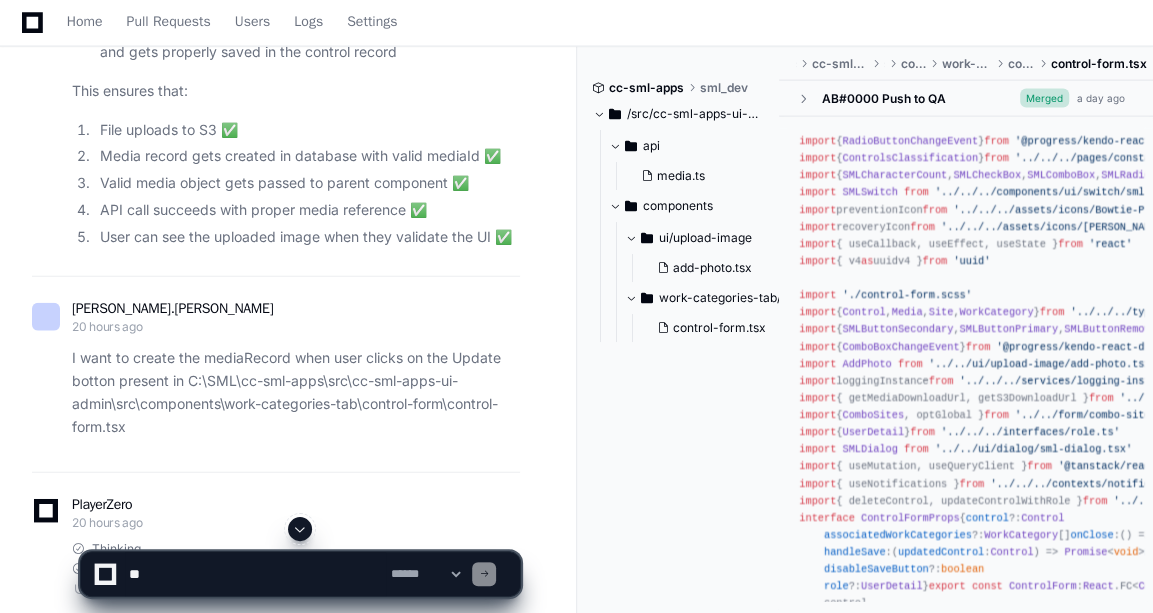 drag, startPoint x: 345, startPoint y: 353, endPoint x: 13, endPoint y: 378, distance: 332.93994 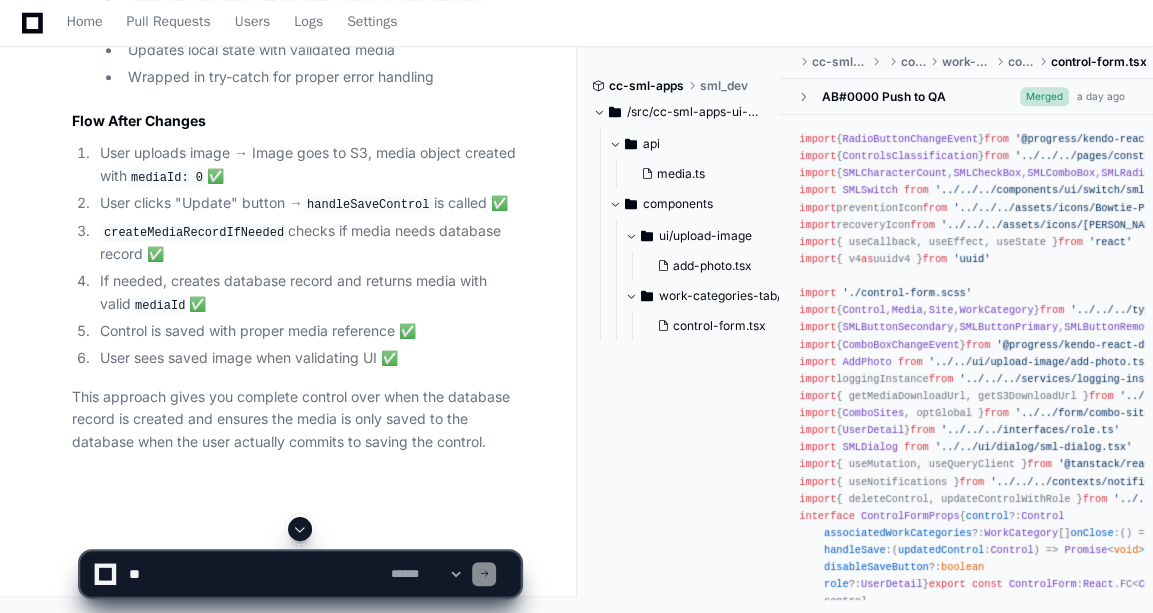 scroll, scrollTop: 7067, scrollLeft: 0, axis: vertical 